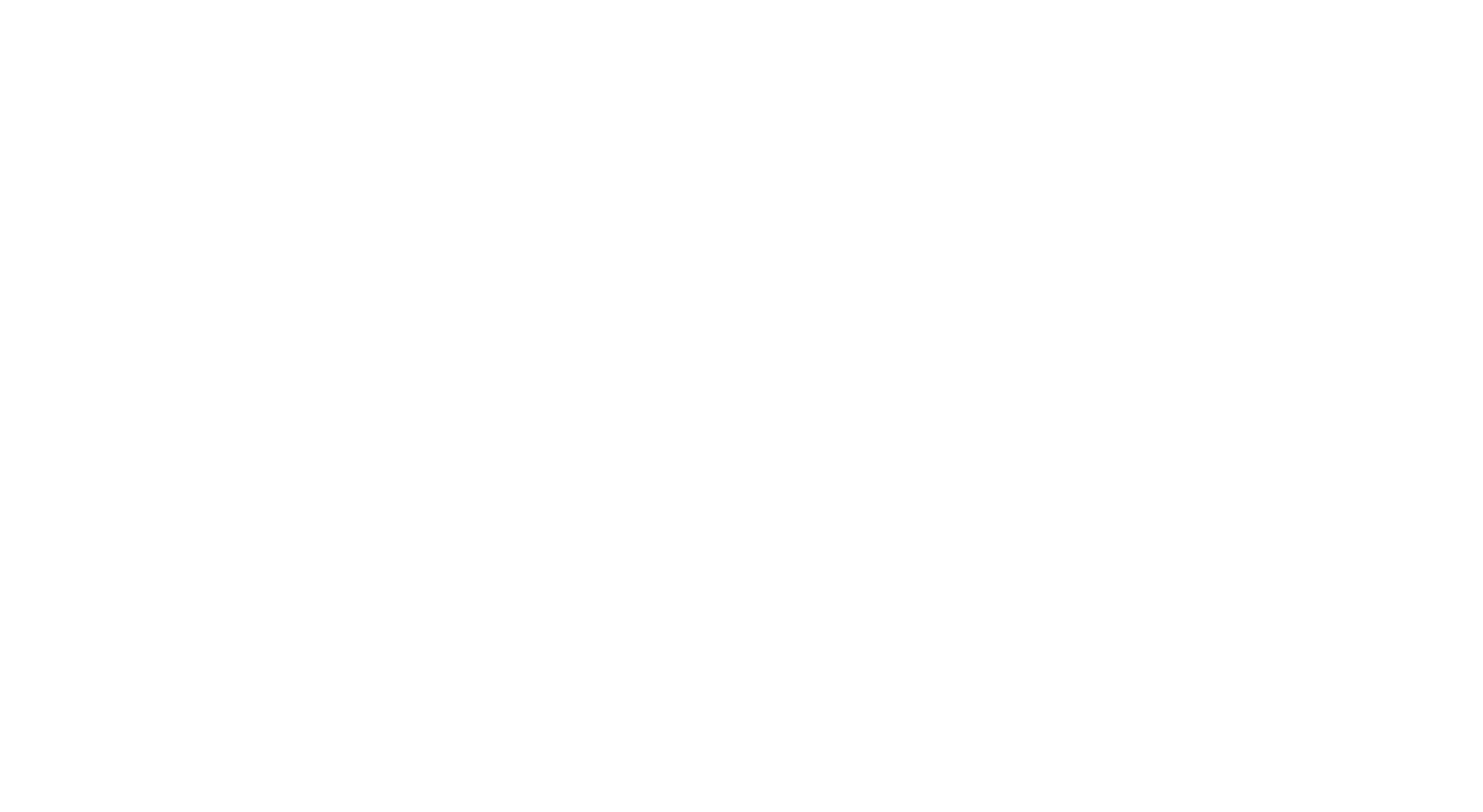 scroll, scrollTop: 0, scrollLeft: 0, axis: both 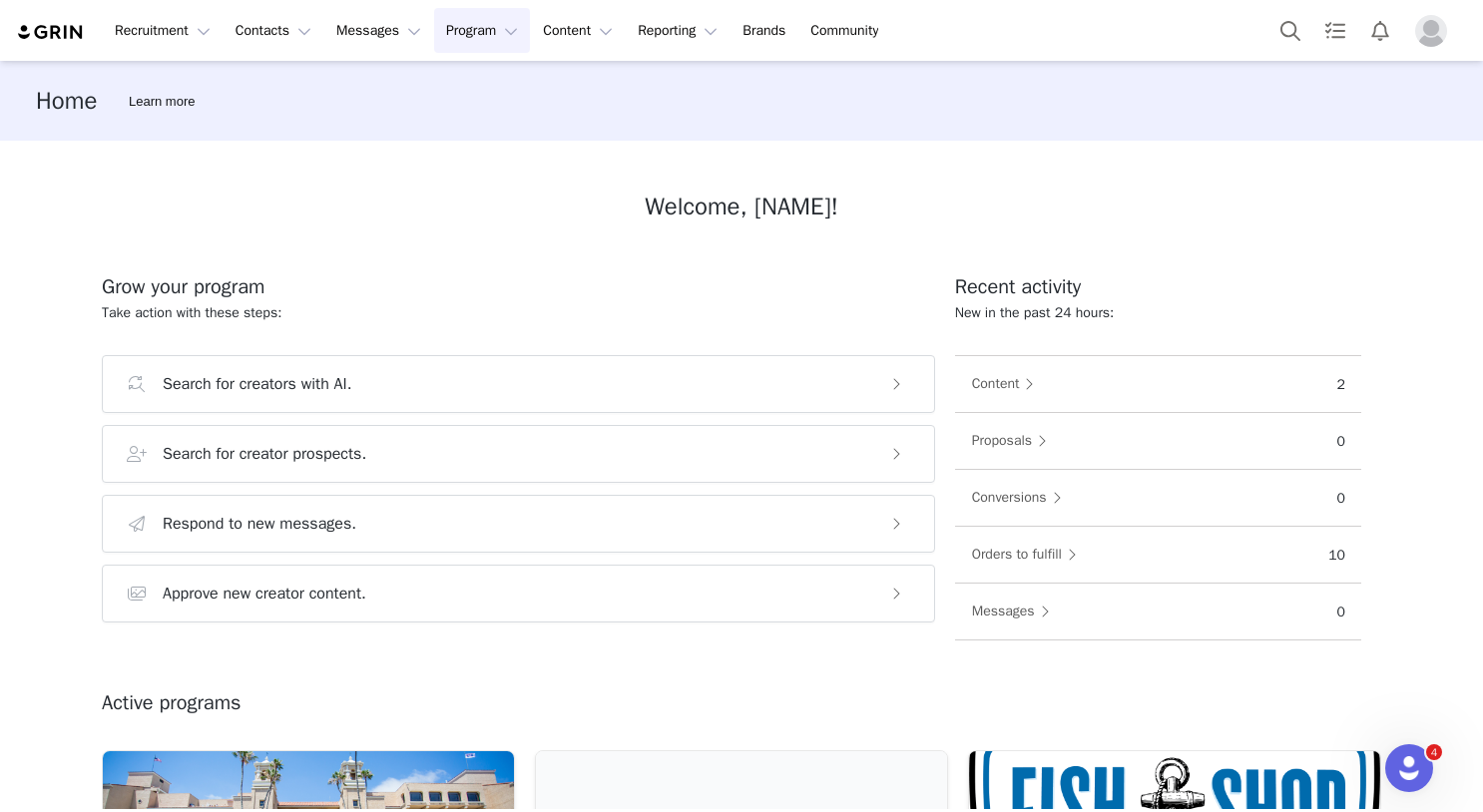click on "Program Program" at bounding box center (482, 30) 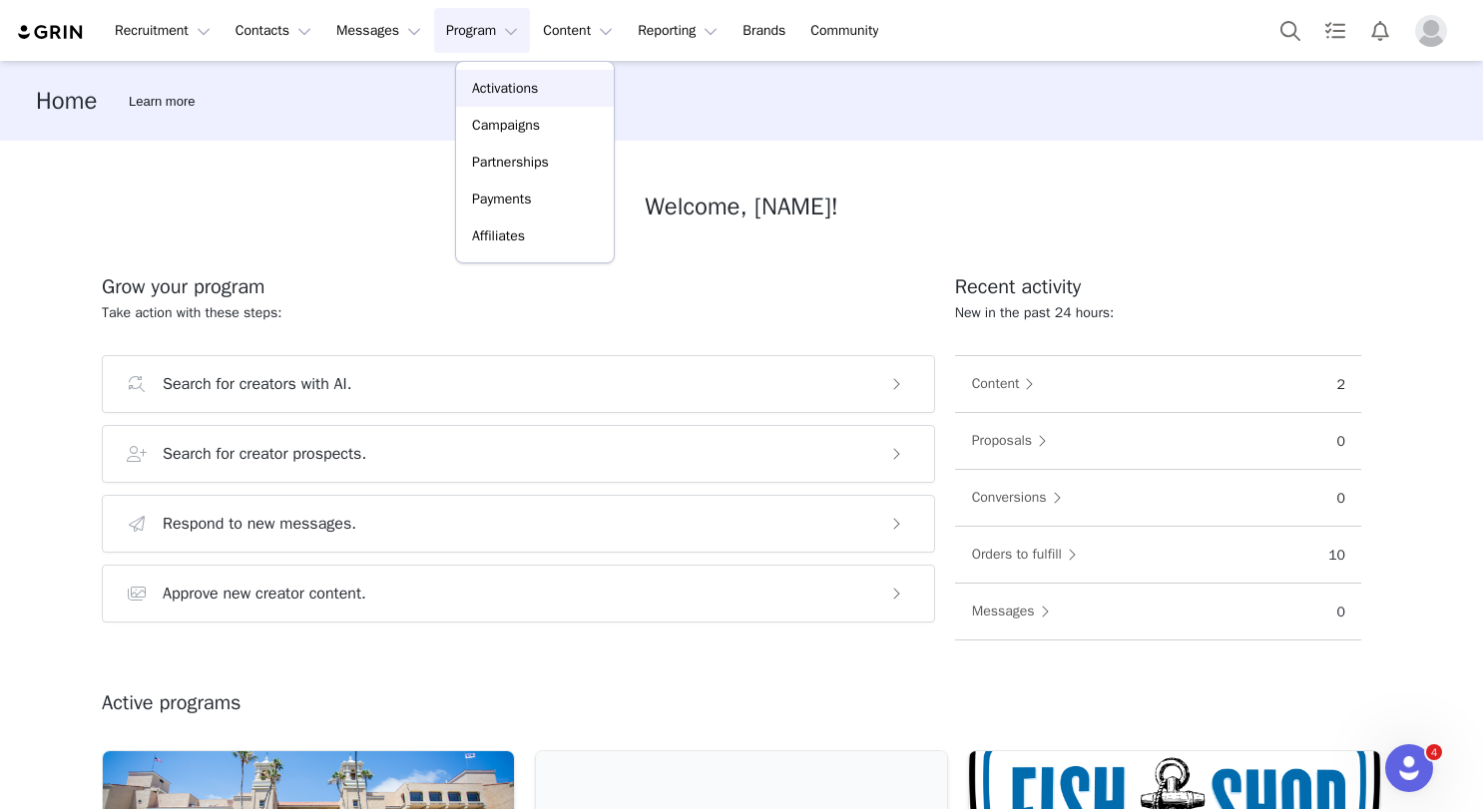 click on "Activations" at bounding box center (505, 88) 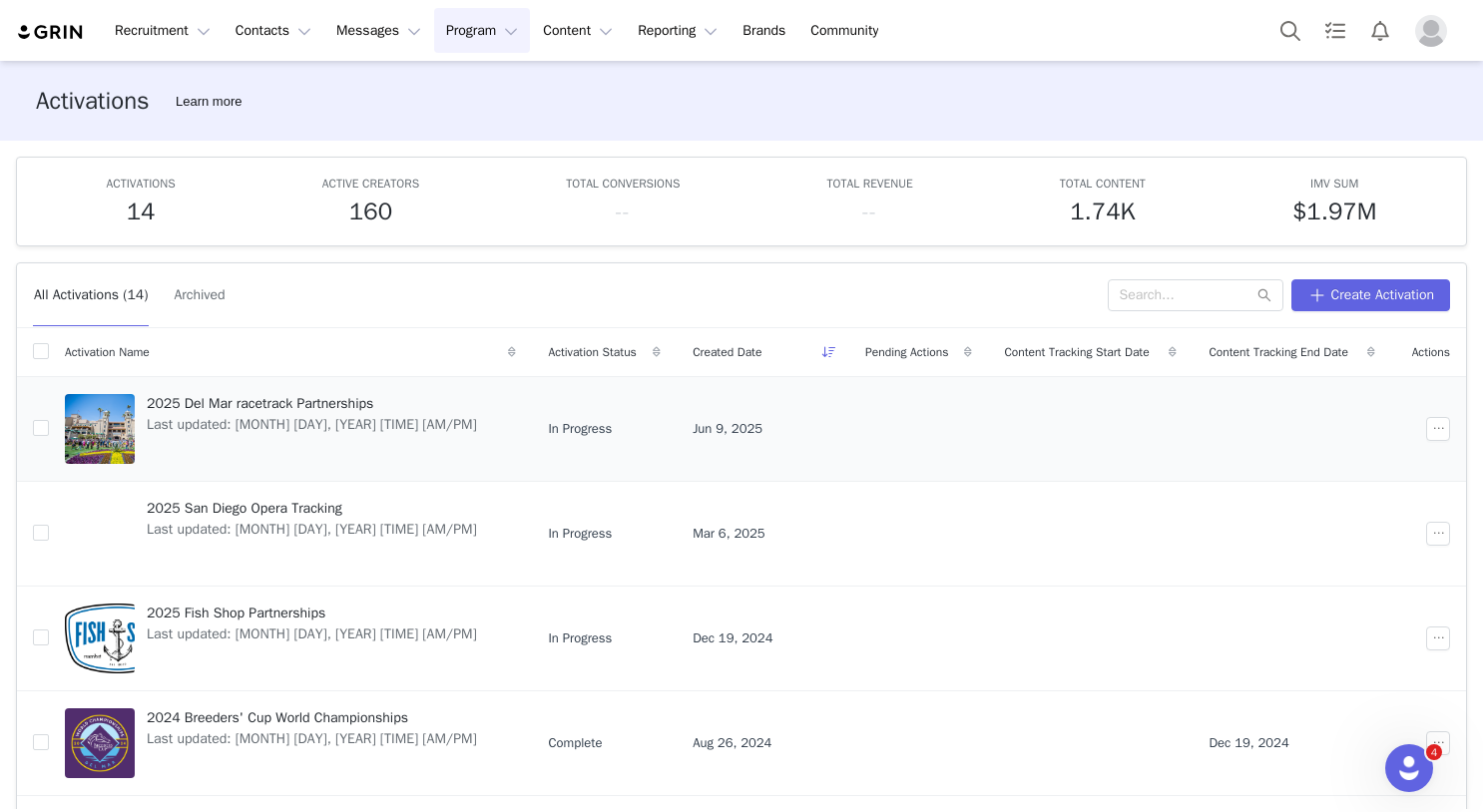 click on "2025 Del Mar racetrack Partnerships" at bounding box center (311, 403) 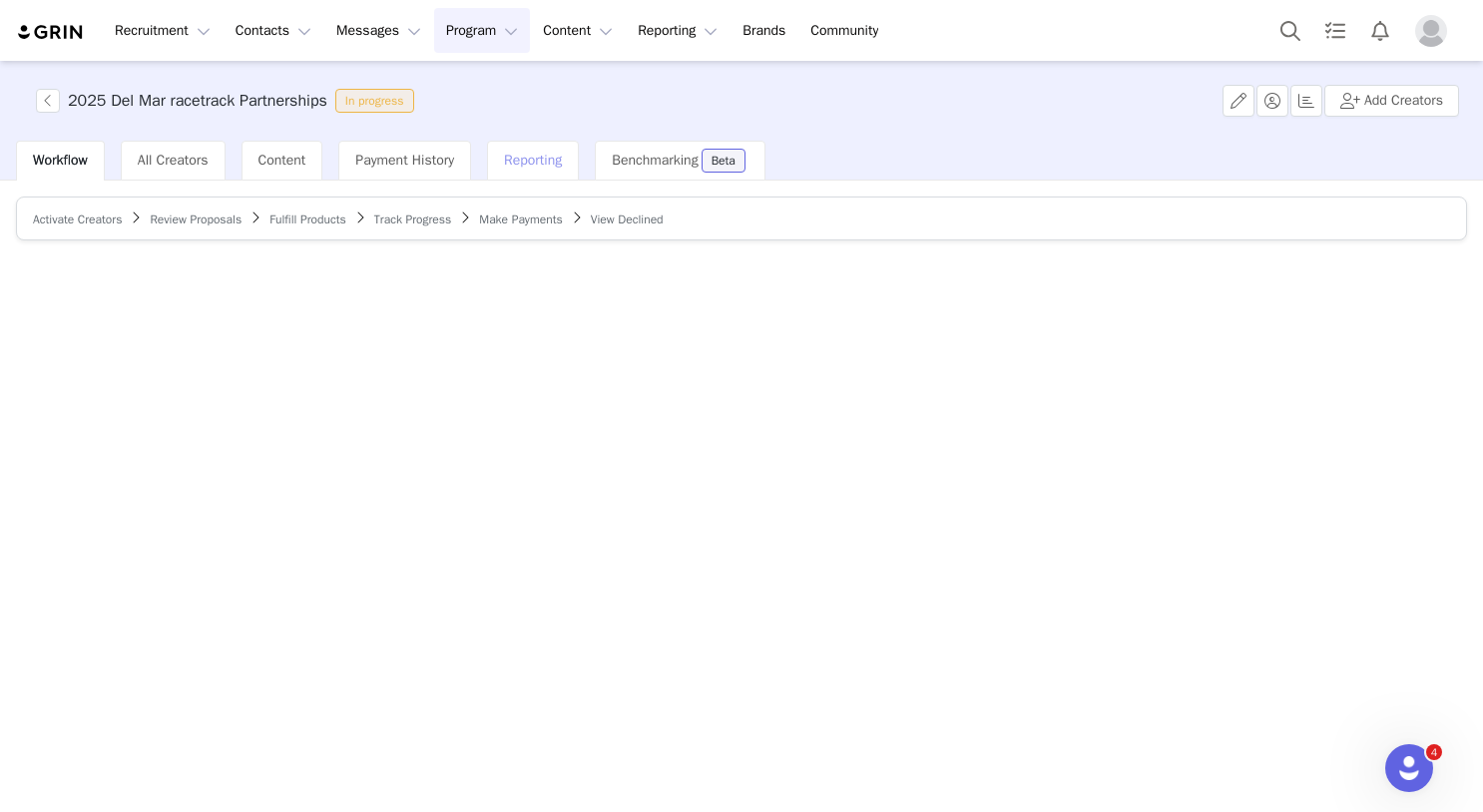 click on "Reporting" at bounding box center (533, 160) 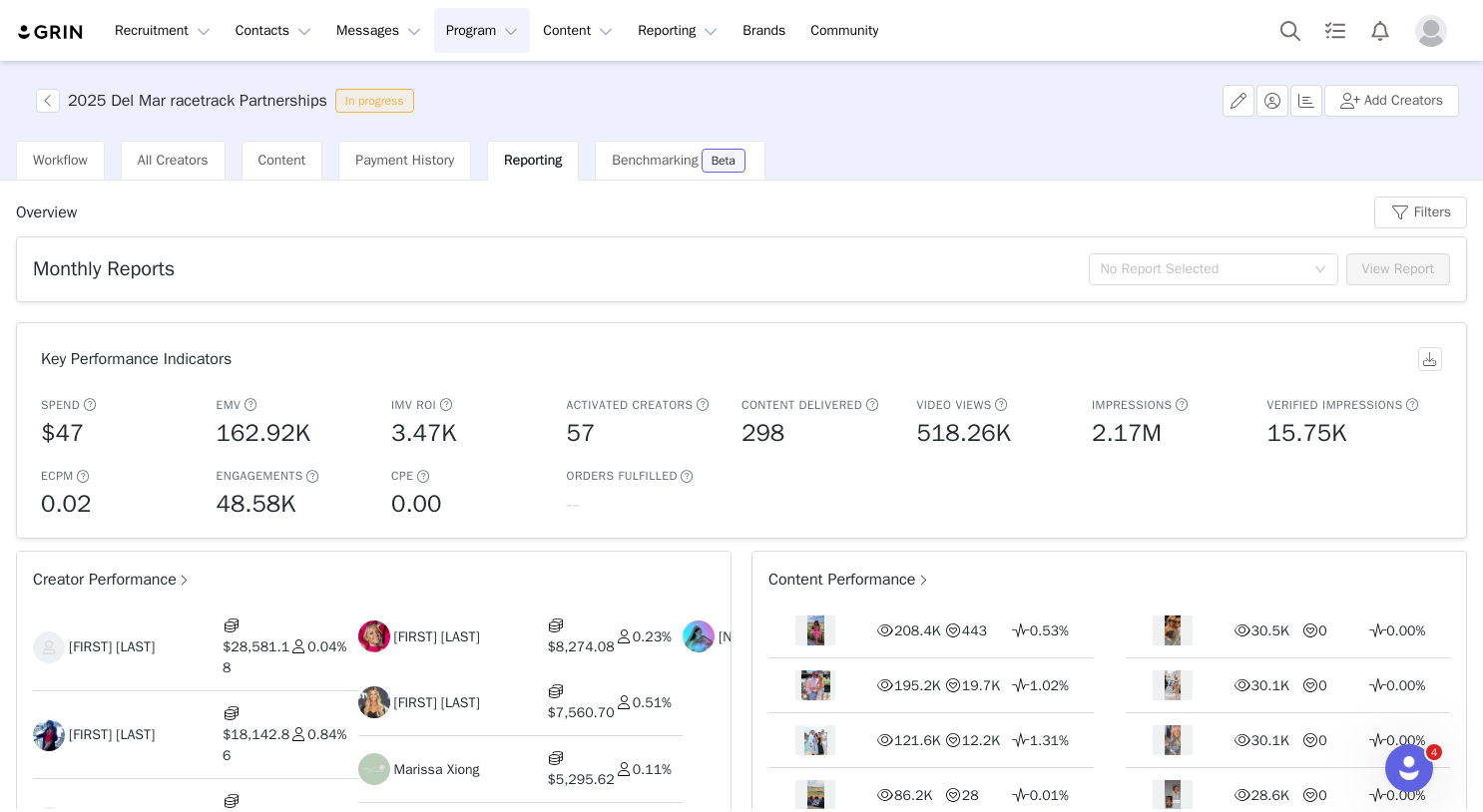 click on "Content Performance" at bounding box center [849, 580] 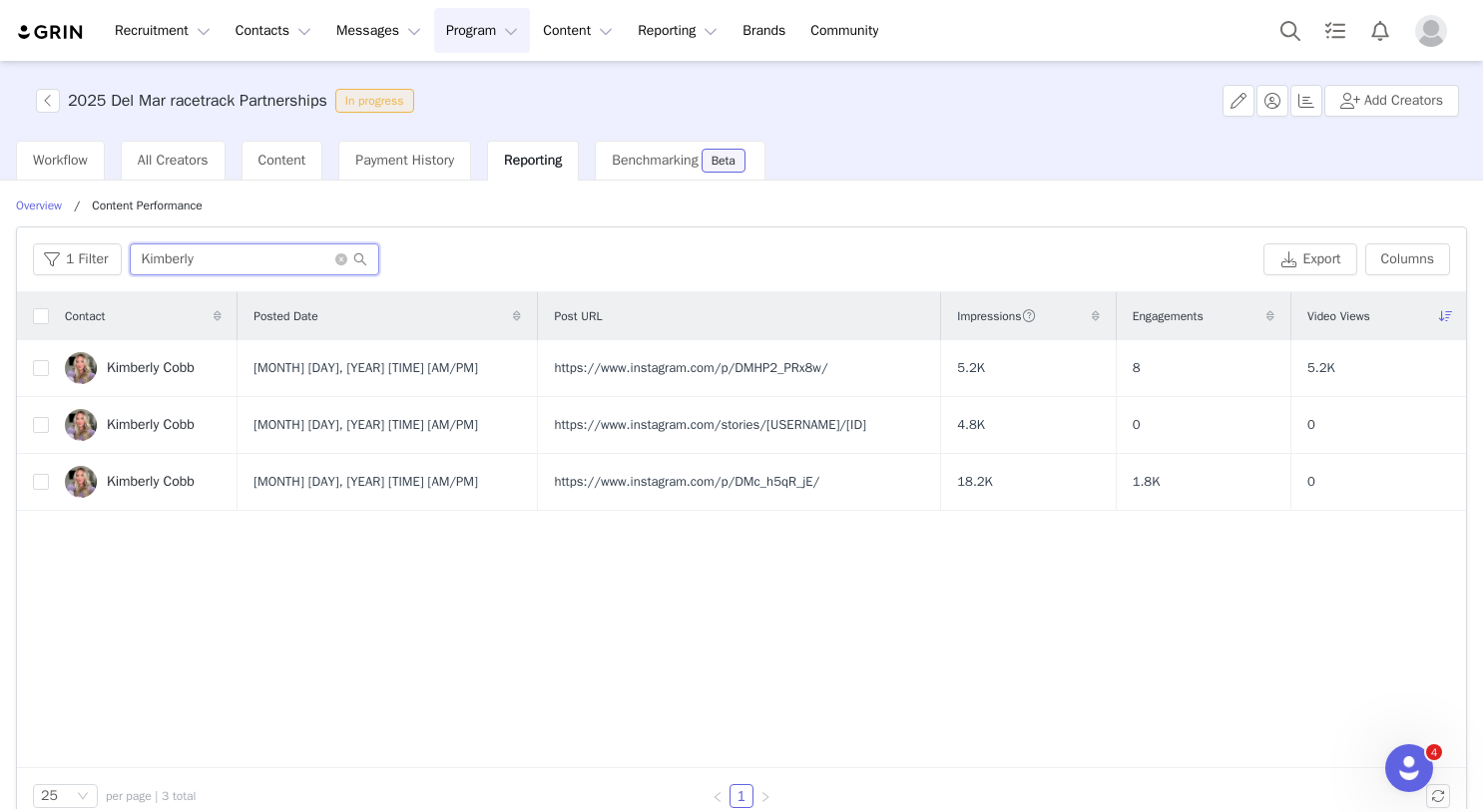 click on "Kimberly" at bounding box center (254, 259) 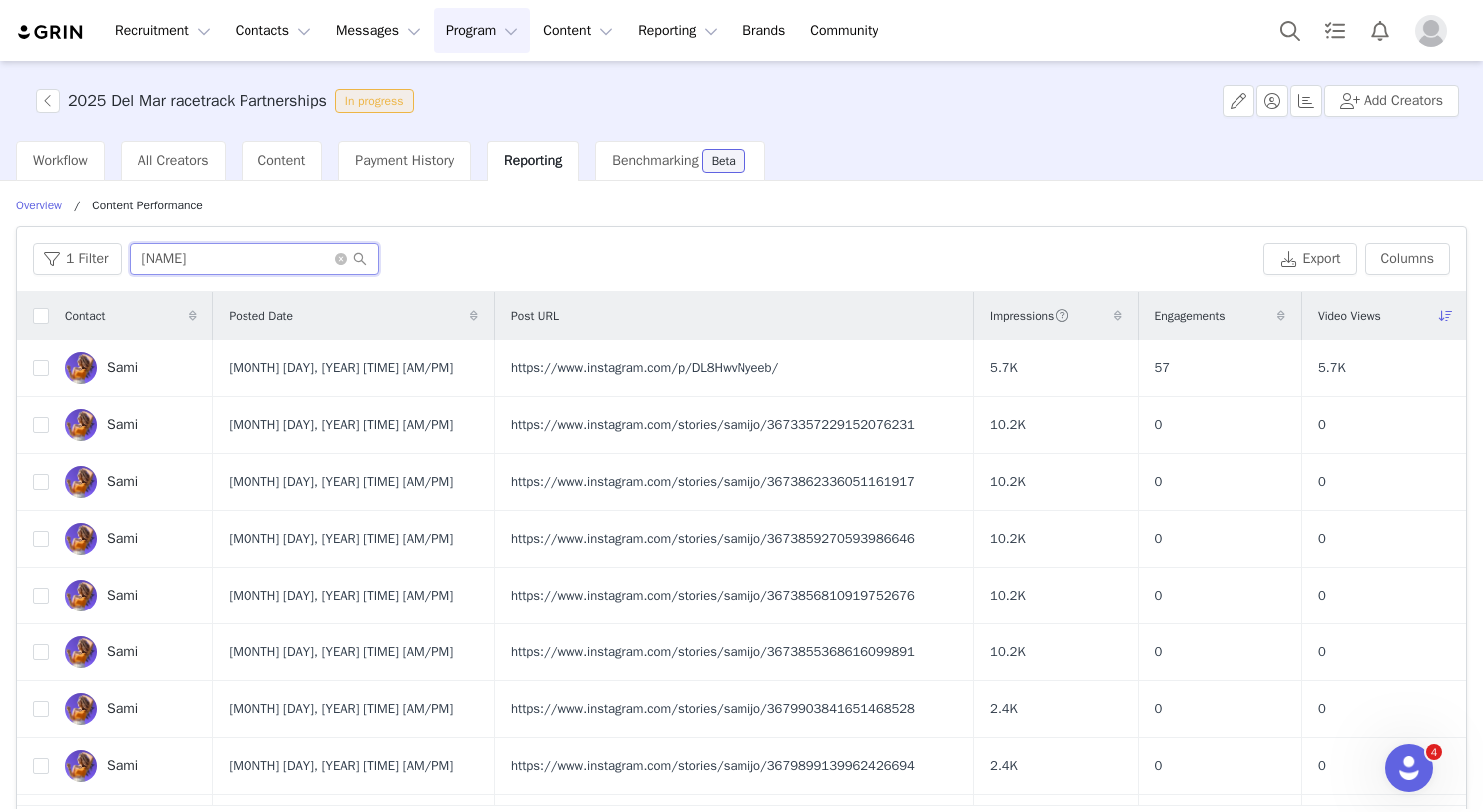 type on "[NAME]" 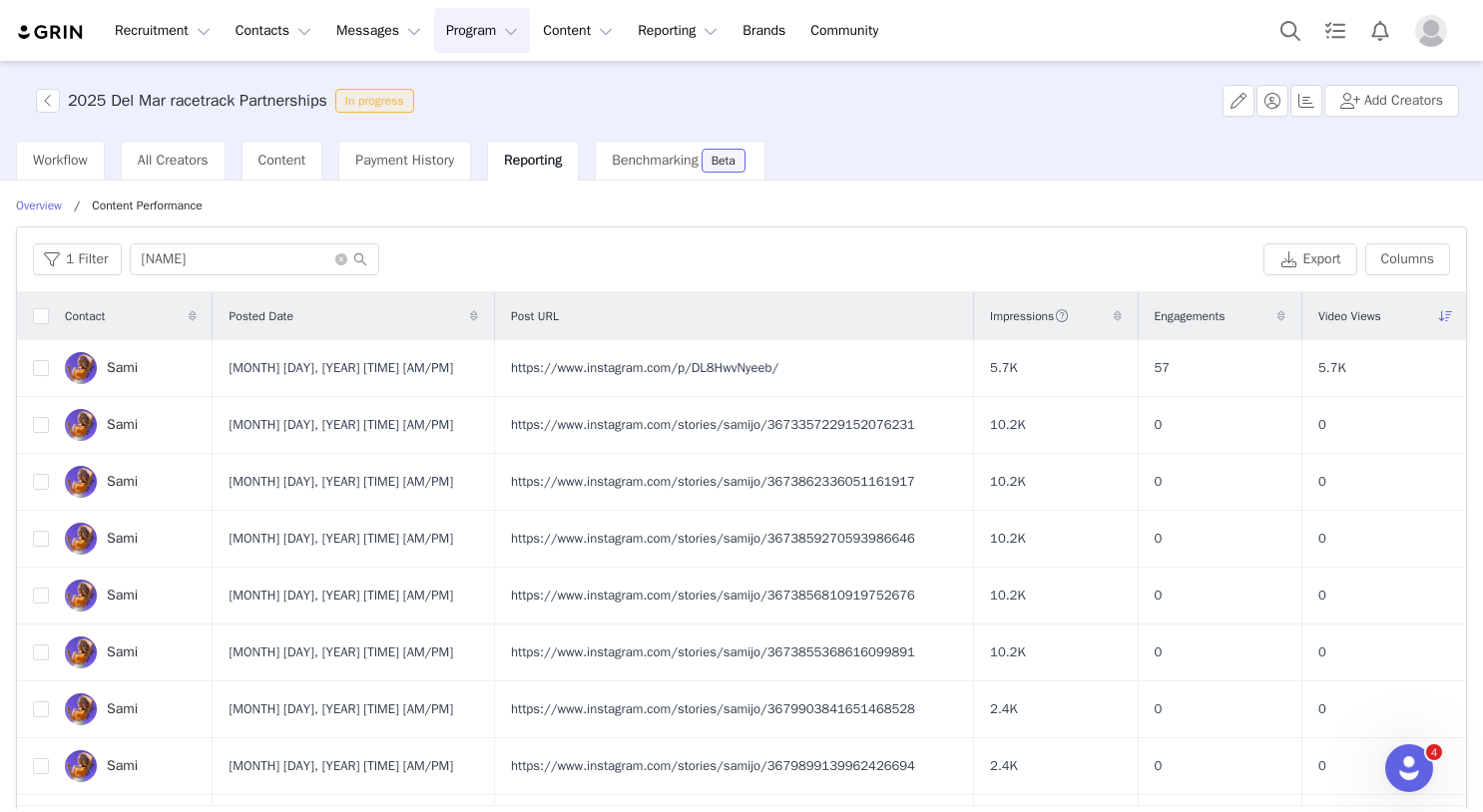 click at bounding box center (1431, 31) 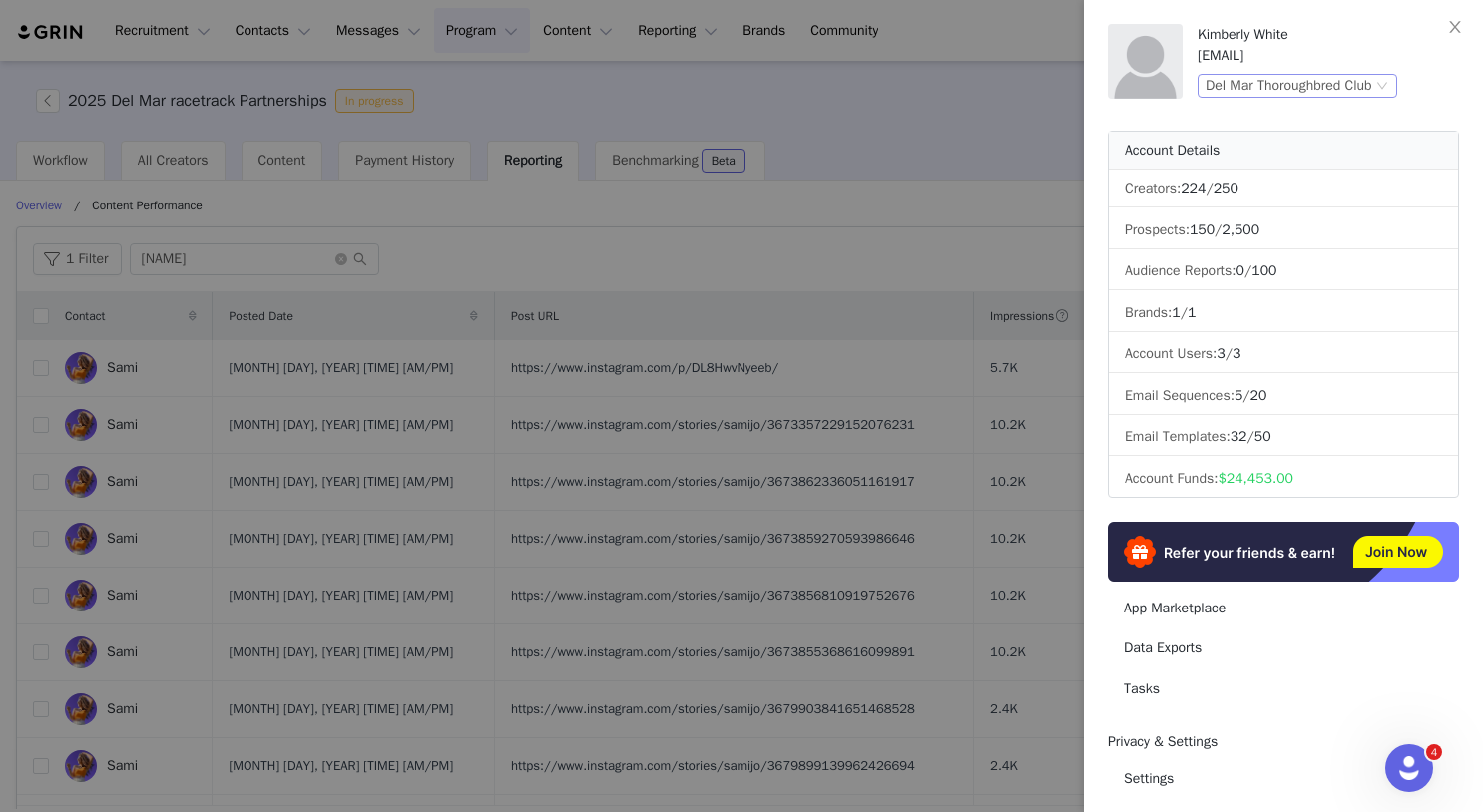 click on "Del Mar Thoroughbred Club" at bounding box center [1288, 86] 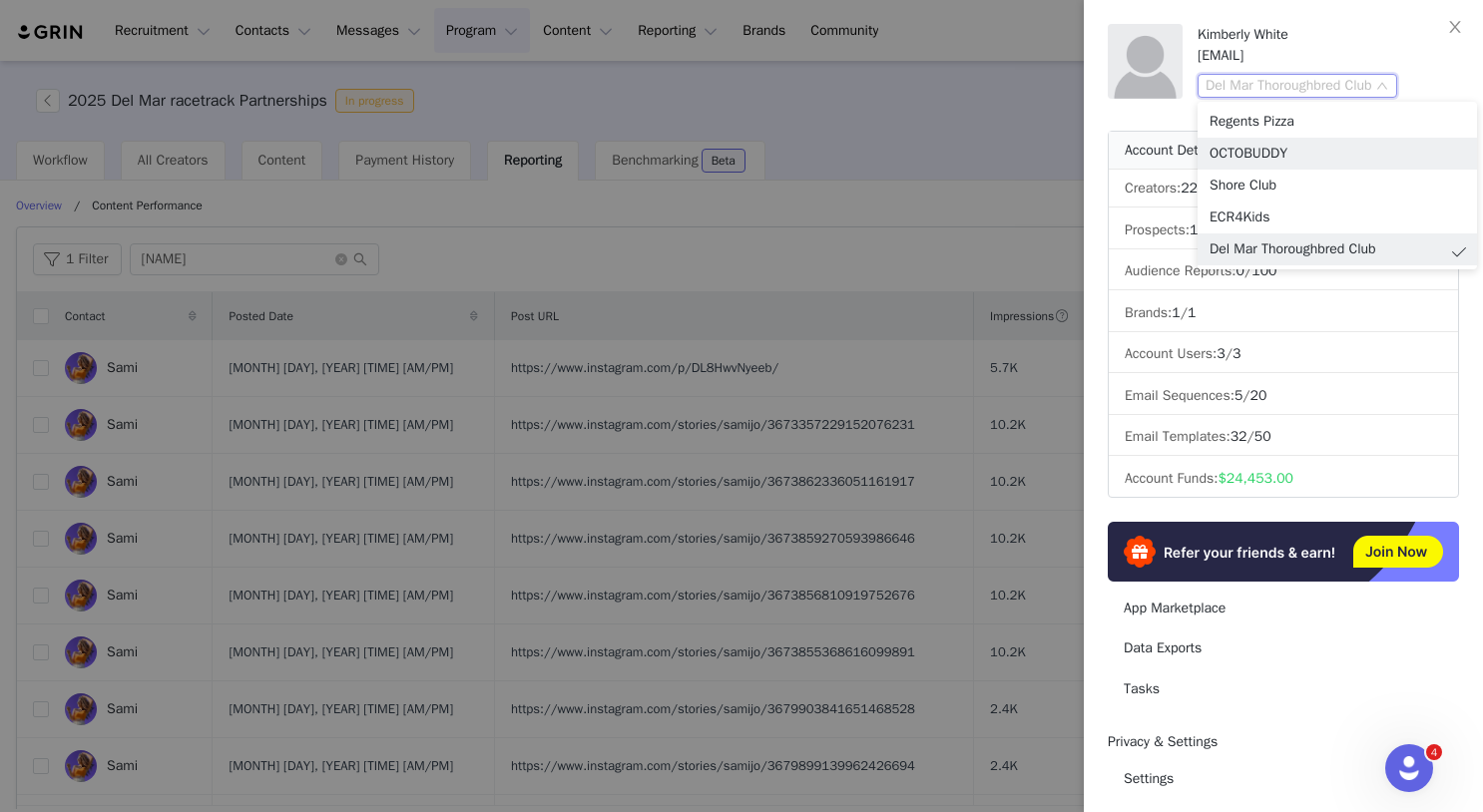 click on "OCTOBUDDY" at bounding box center [1337, 154] 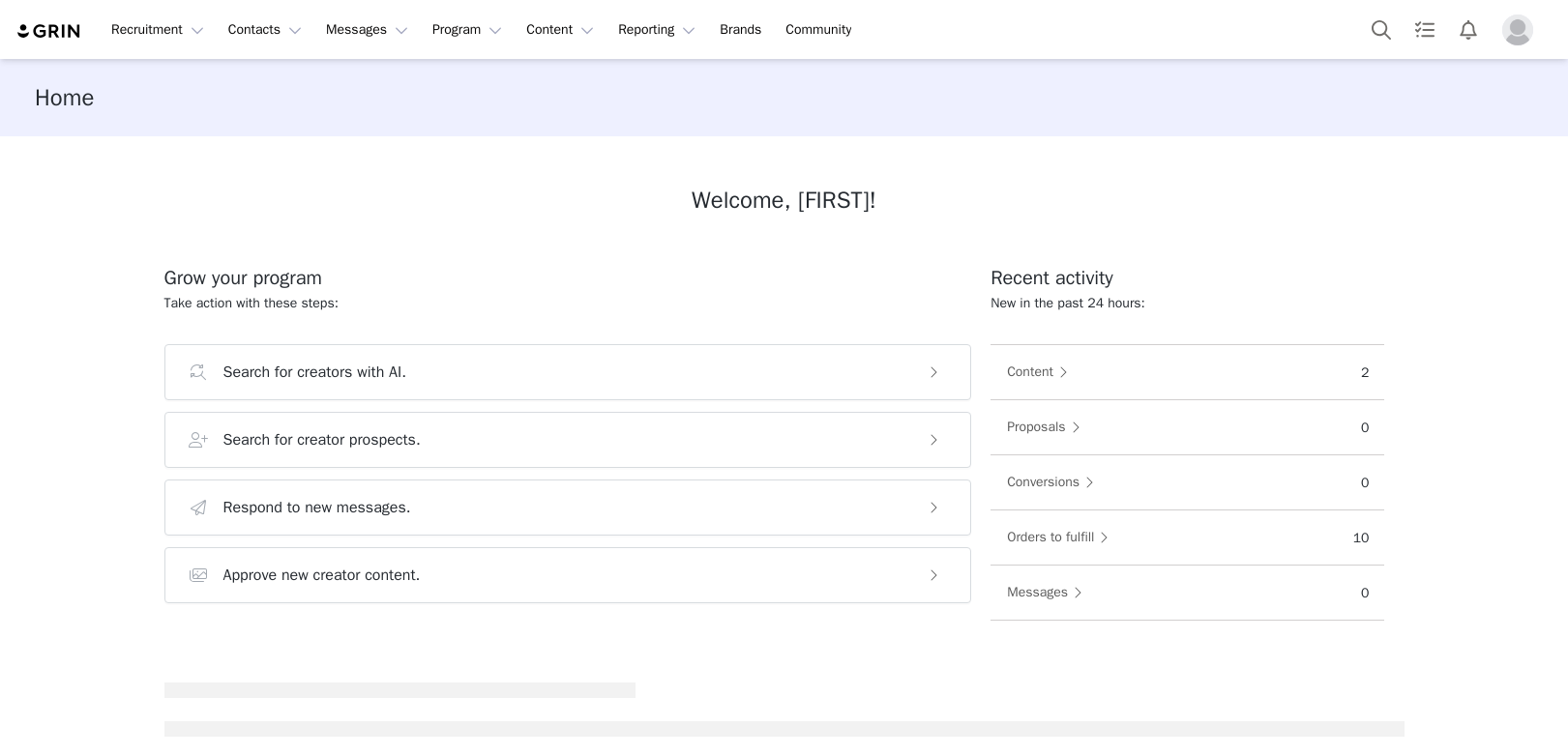 scroll, scrollTop: 0, scrollLeft: 0, axis: both 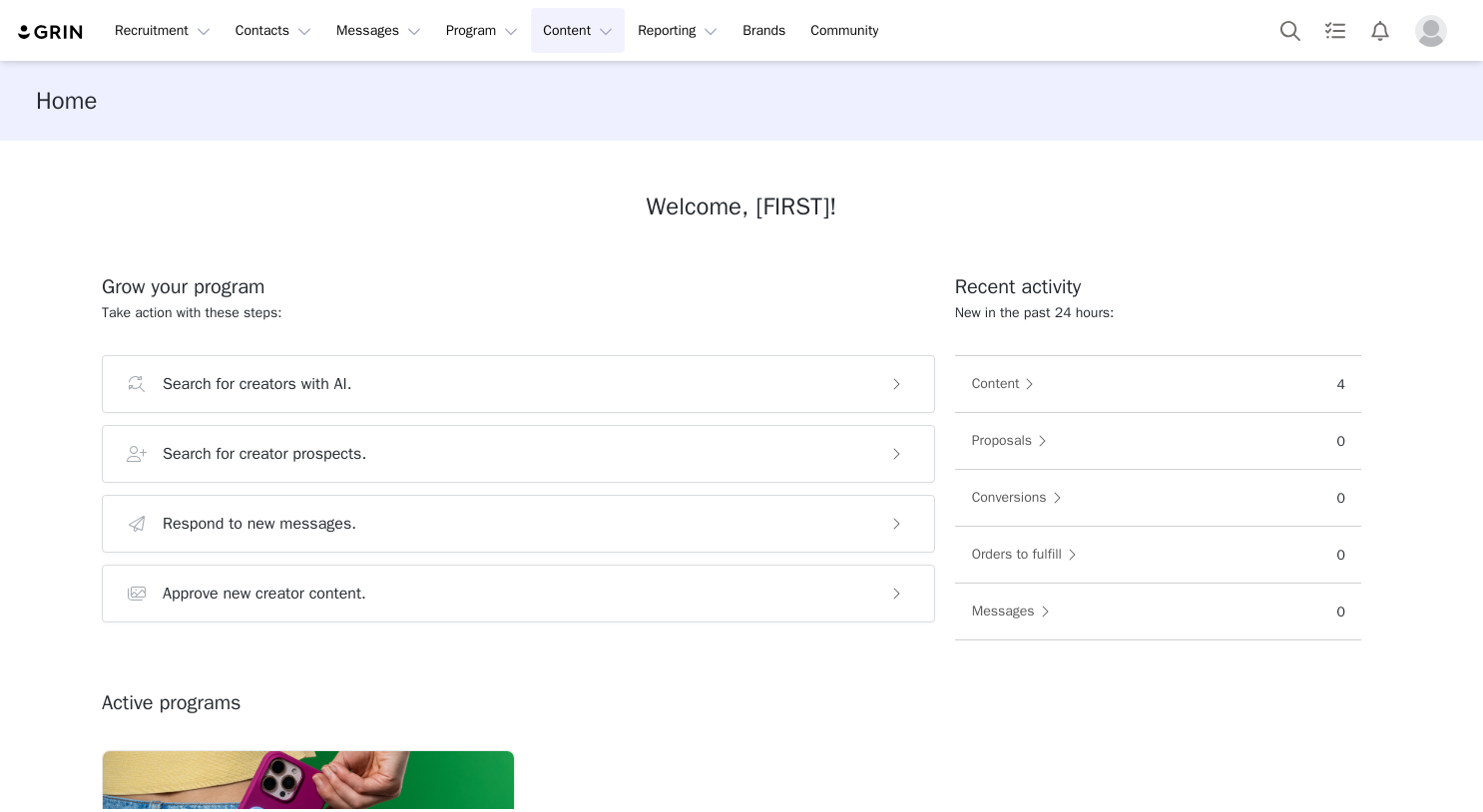 click on "Content Content" at bounding box center [578, 30] 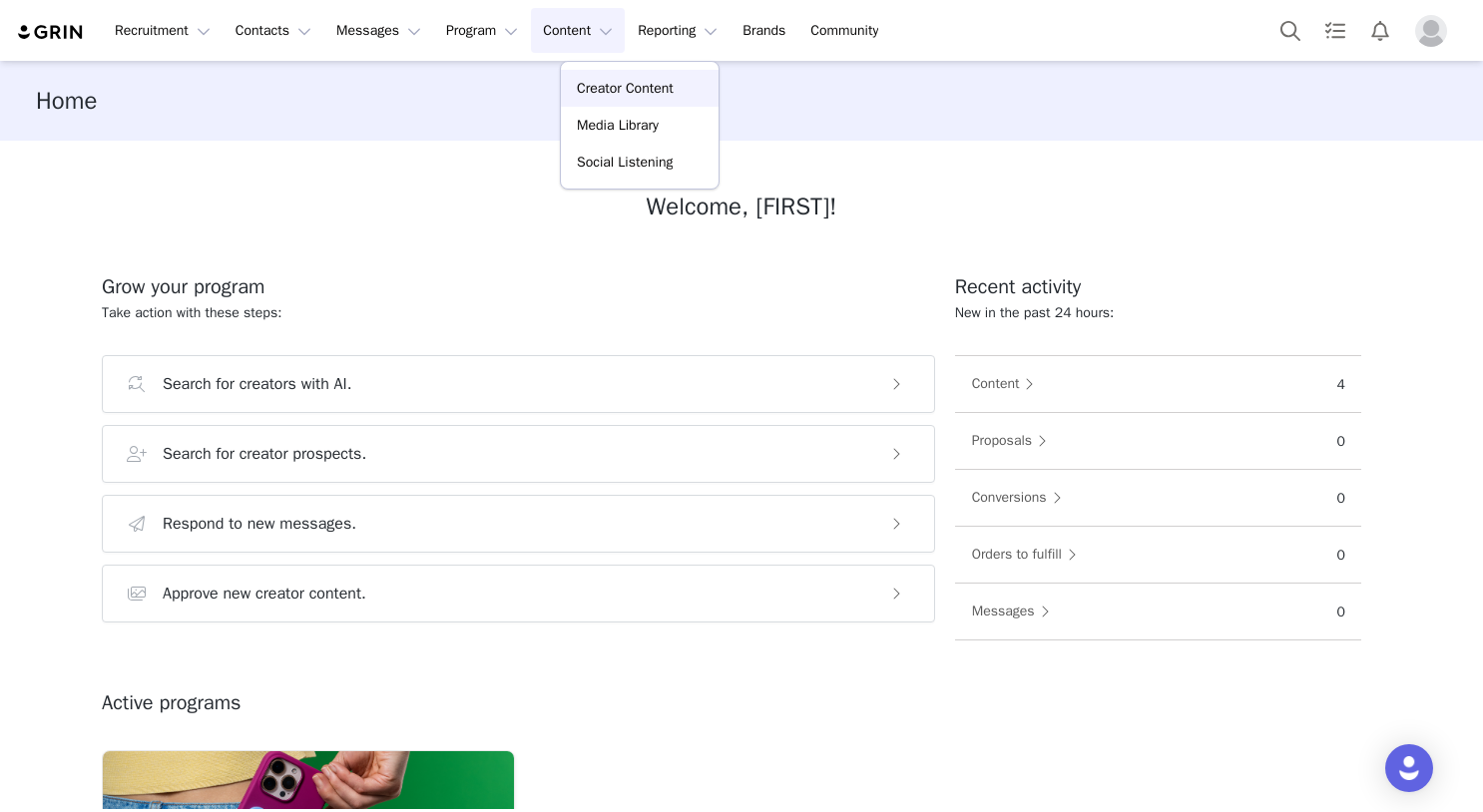 click on "Creator Content" at bounding box center [625, 88] 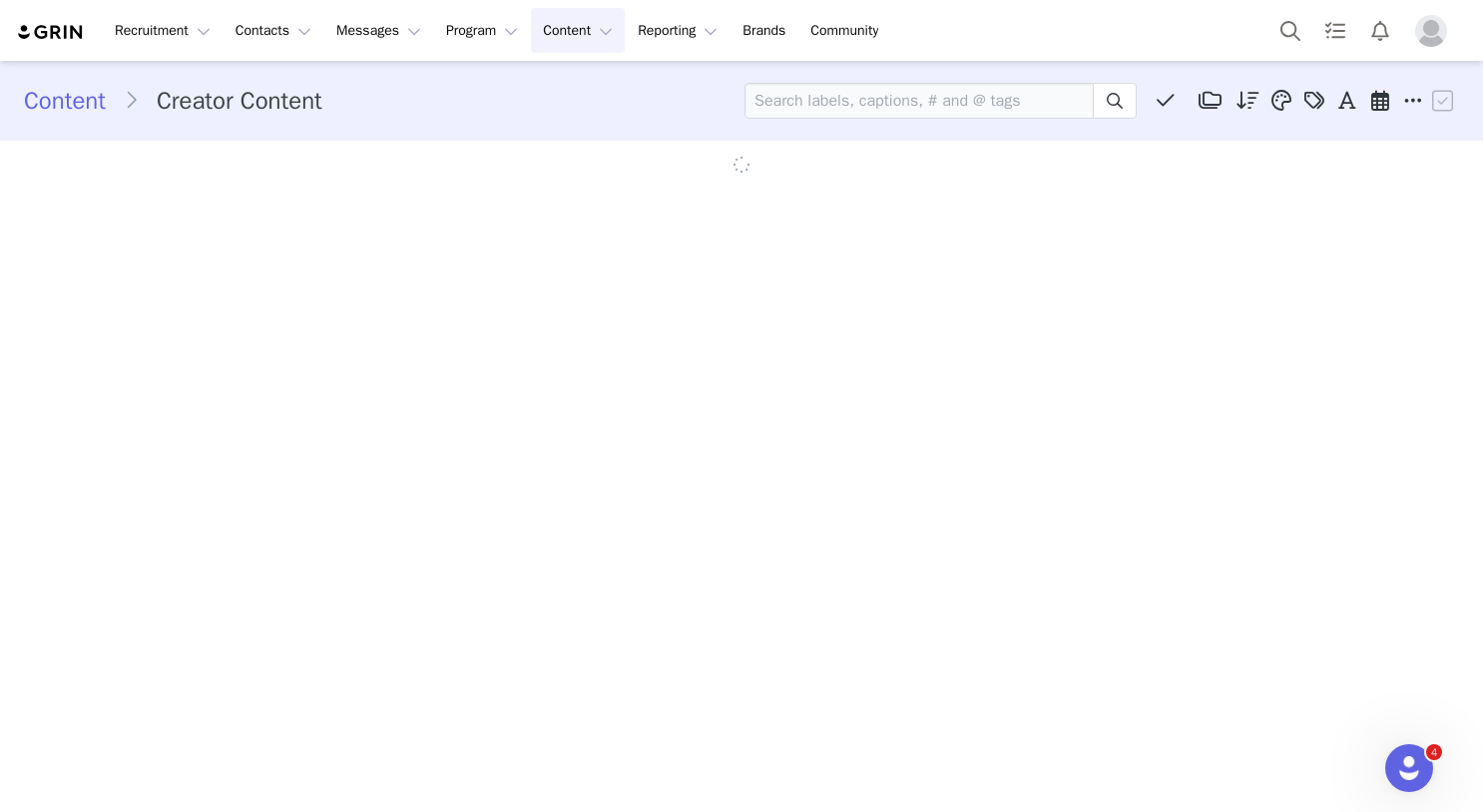 scroll, scrollTop: 0, scrollLeft: 0, axis: both 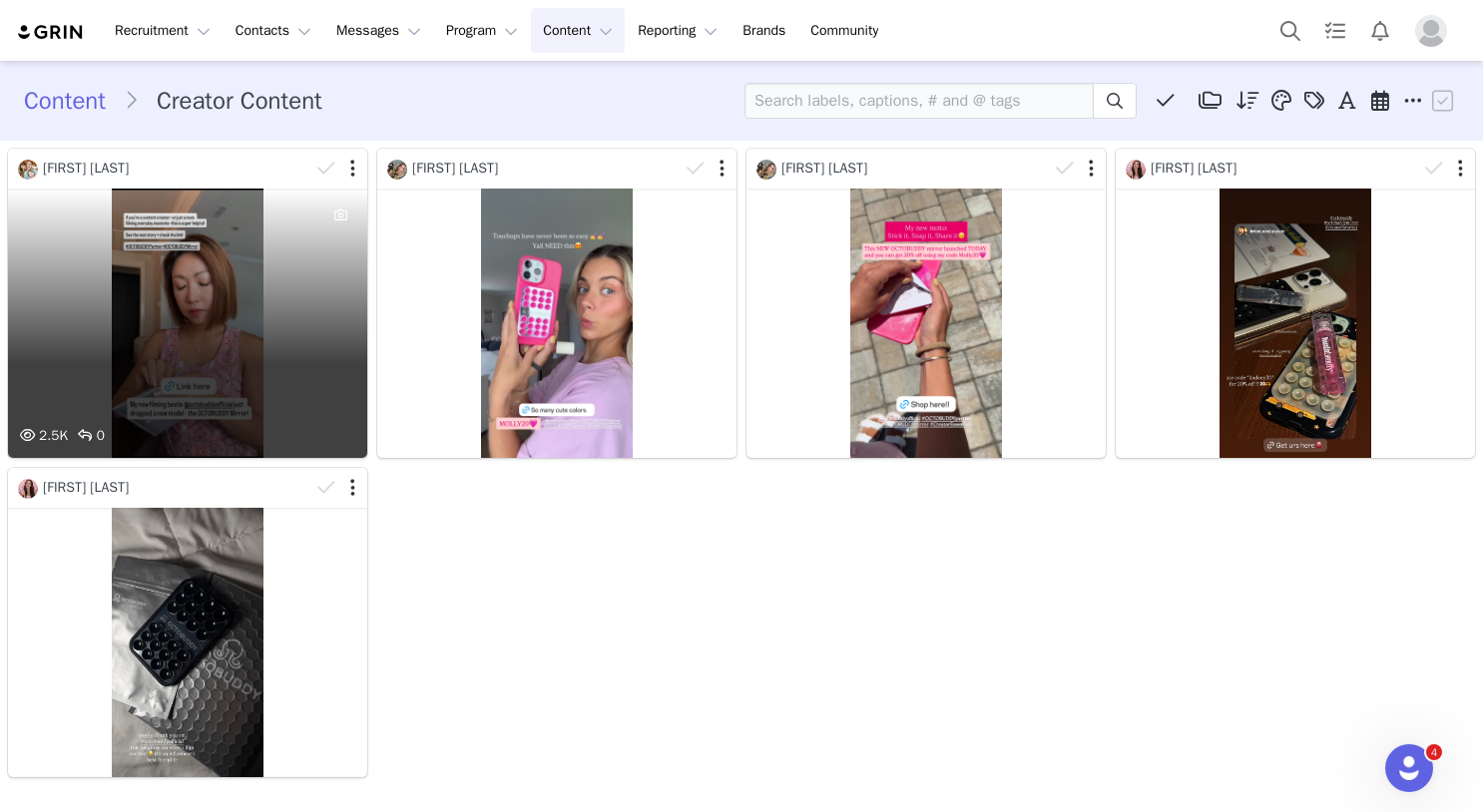 click on "2.5K  0" at bounding box center [188, 323] 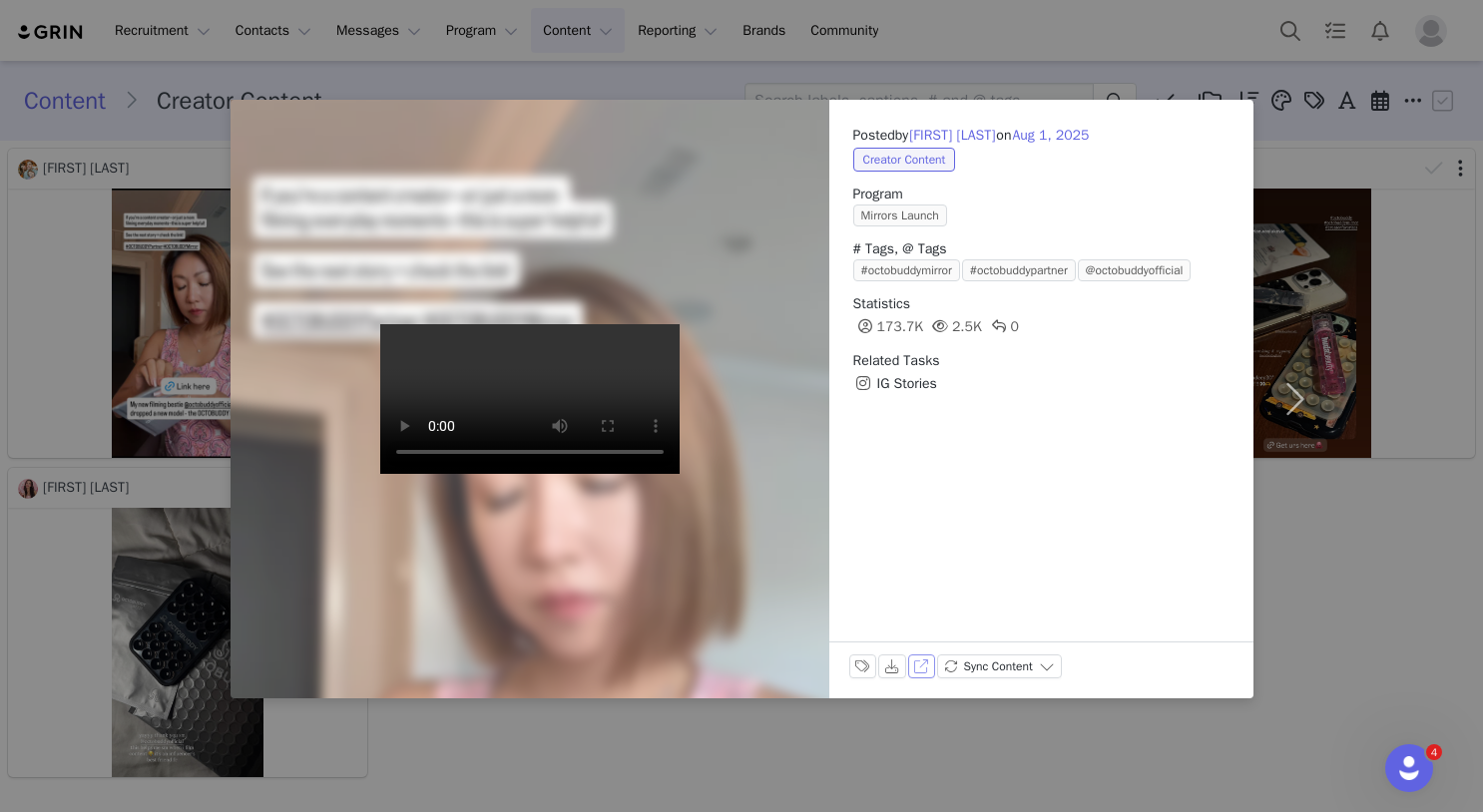 click on "View on Instagram" at bounding box center [922, 666] 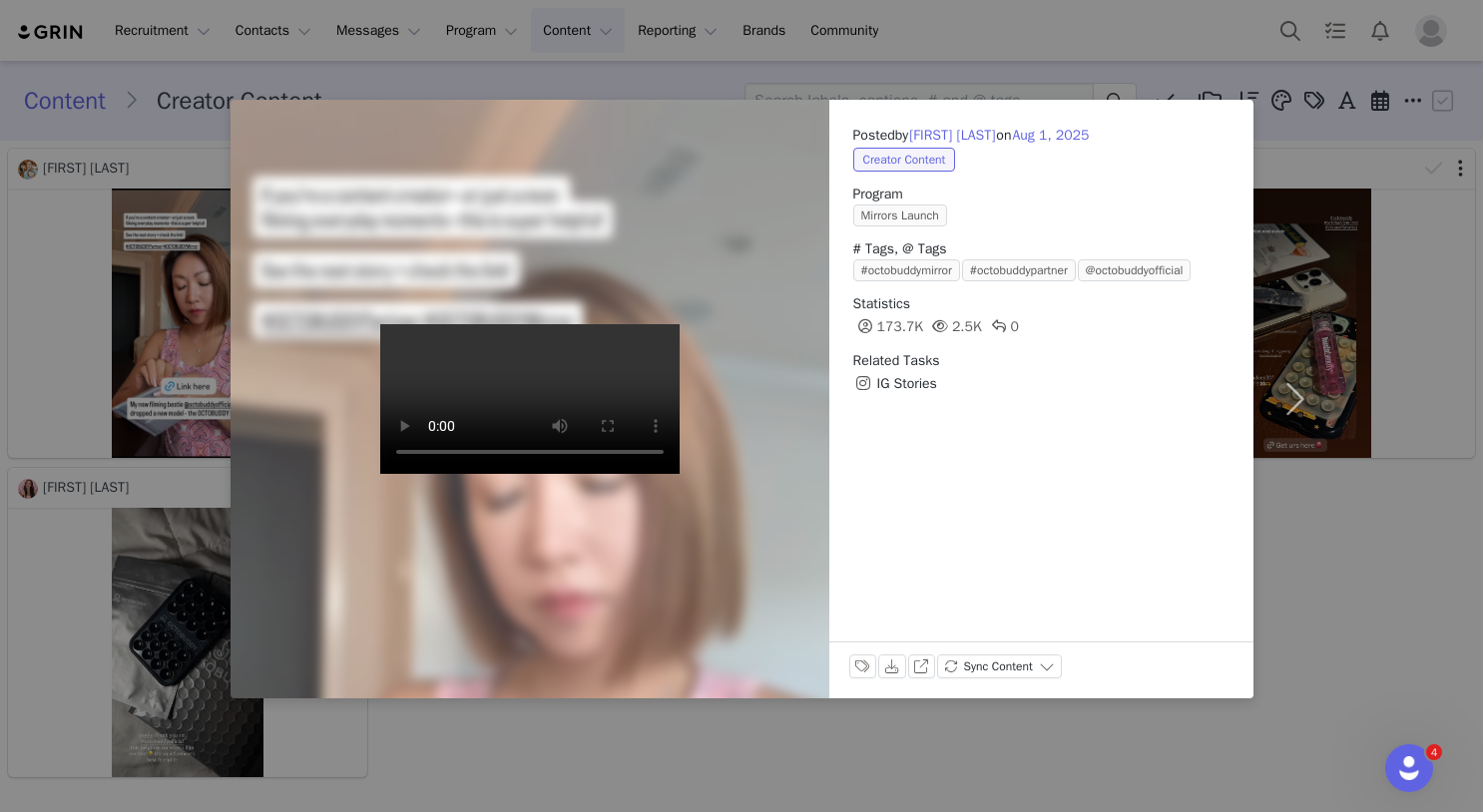 click on "Posted  by  Joanne Jooran Kim  on  Aug 1, 2025  Creator Content  Program Mirrors Launch # Tags, @ Tags  #octobuddymirror   #octobuddypartner   @octobuddyofficial      Statistics 173.7K  2.5K  0  Related Tasks IG Stories     Labels & Tags Download View on Instagram Sync Content" at bounding box center (742, 406) 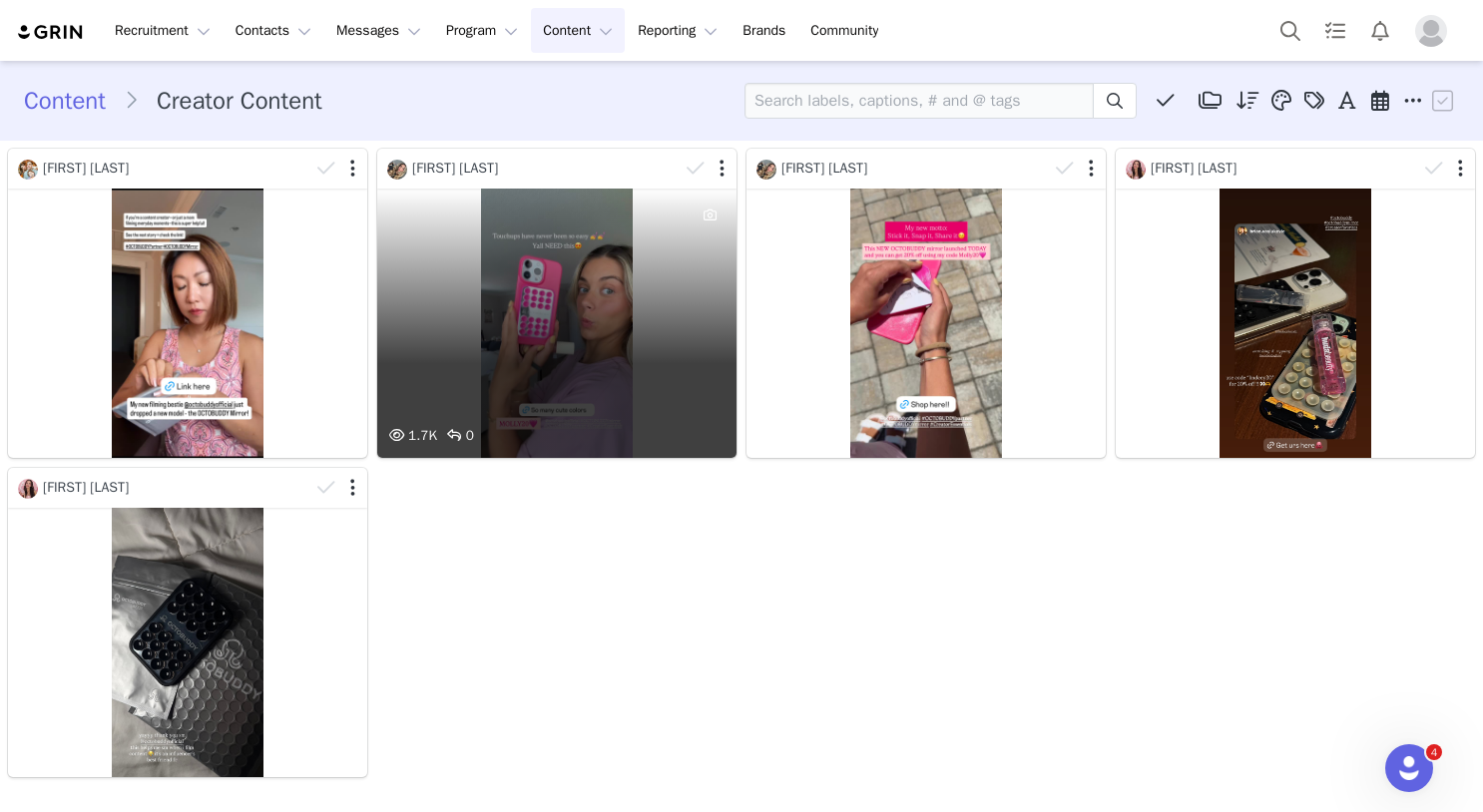 click on "1.7K  0" at bounding box center [557, 323] 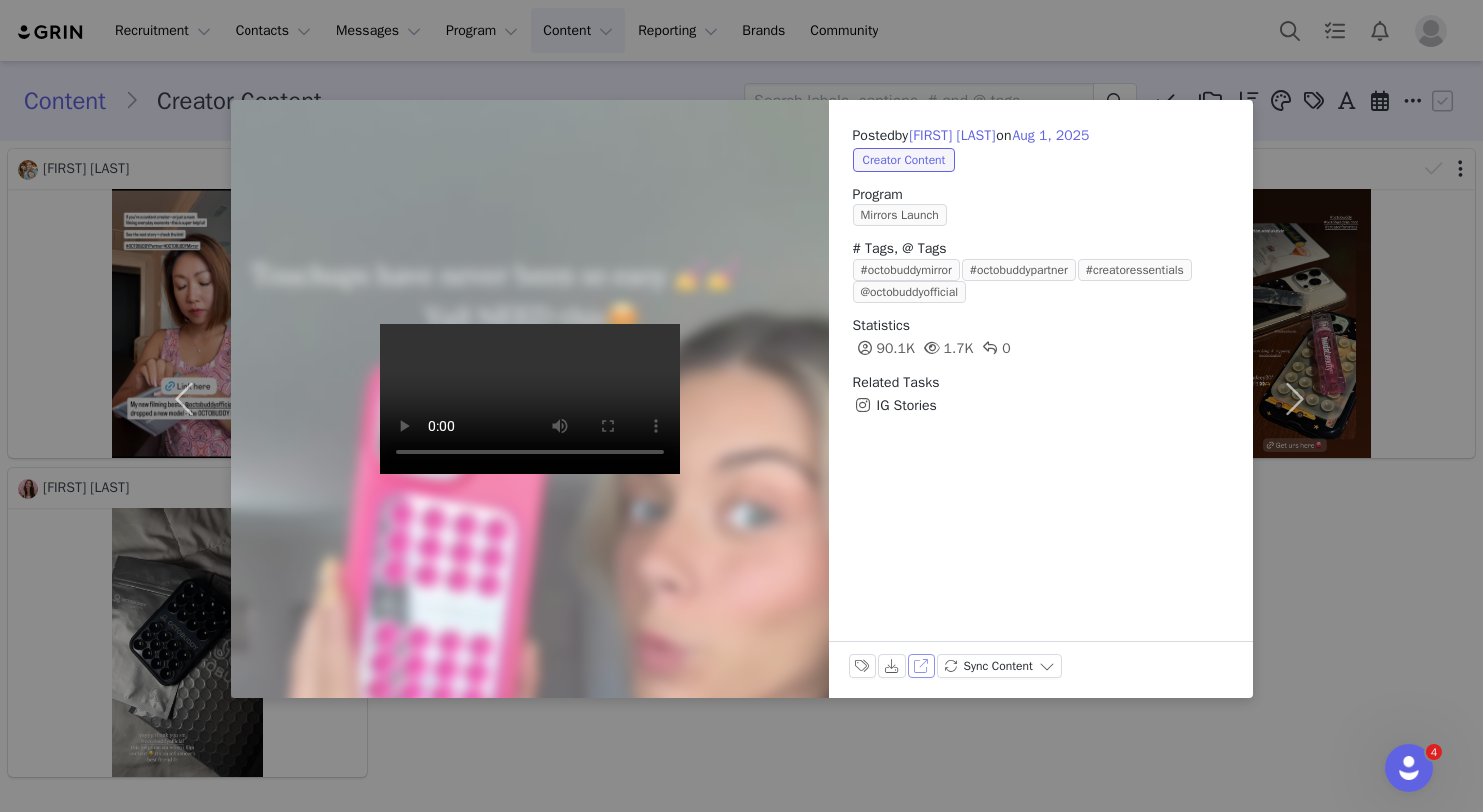 click on "View on Instagram" at bounding box center [922, 666] 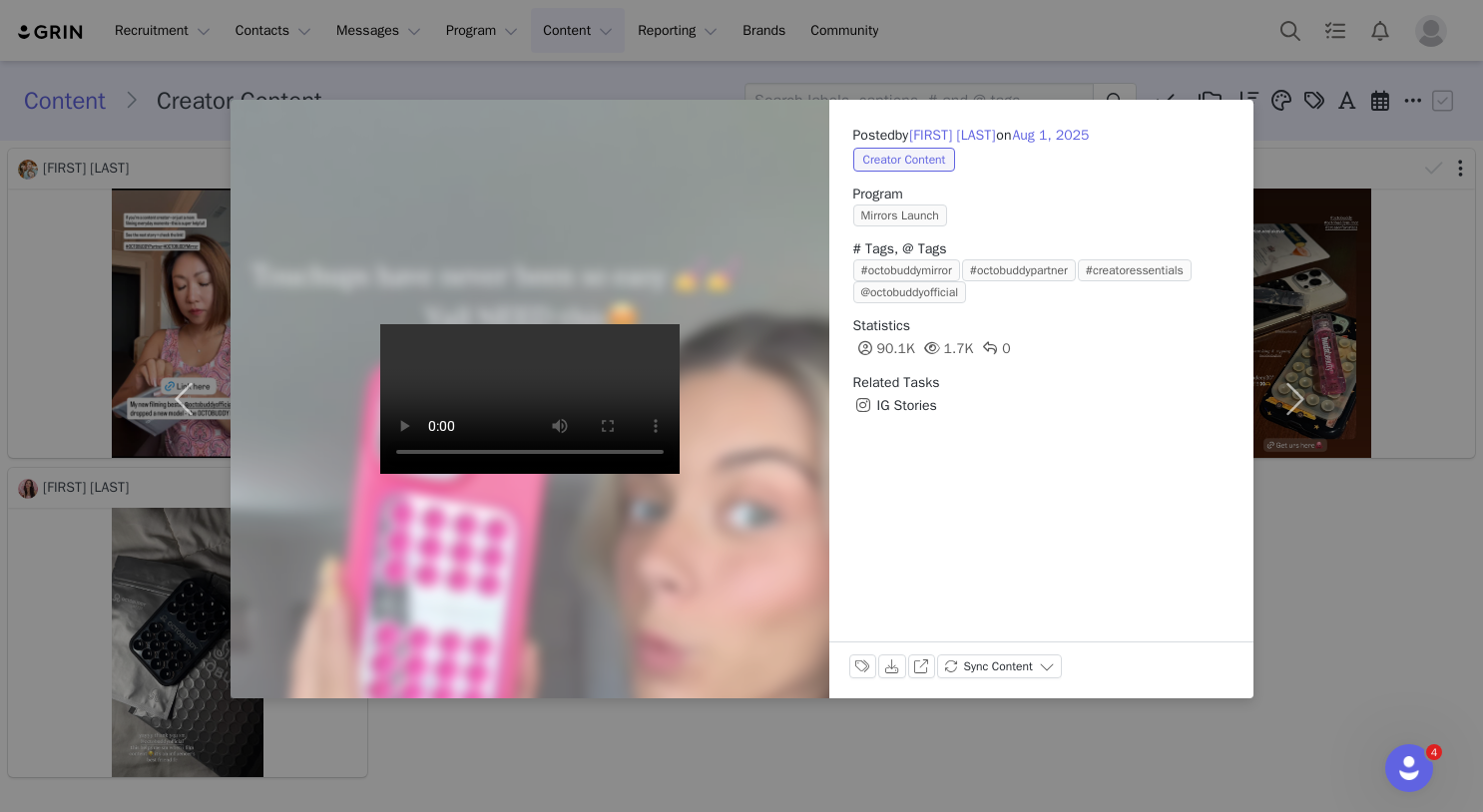 drag, startPoint x: 1129, startPoint y: 40, endPoint x: 1198, endPoint y: 10, distance: 75.23962 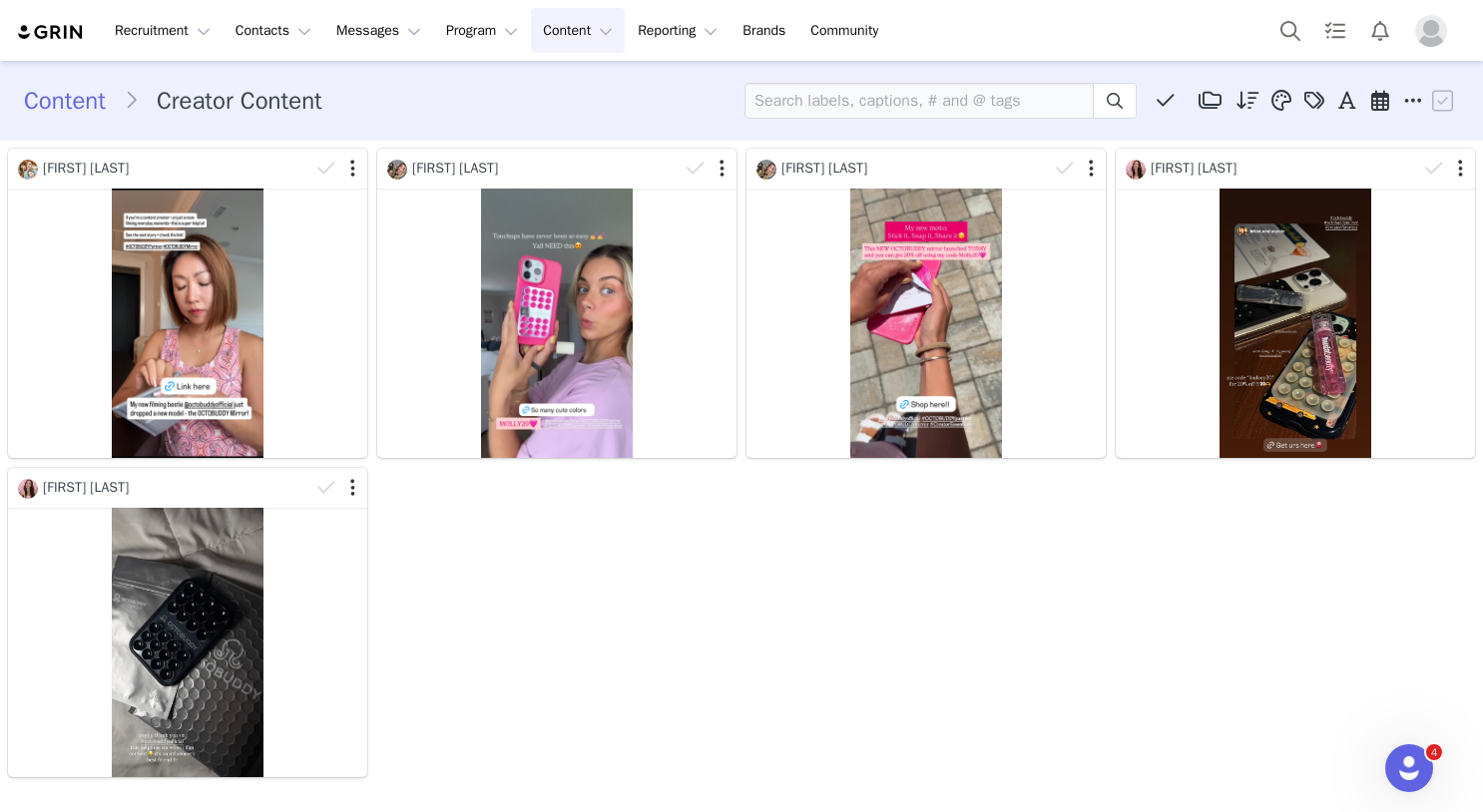 click at bounding box center (1431, 31) 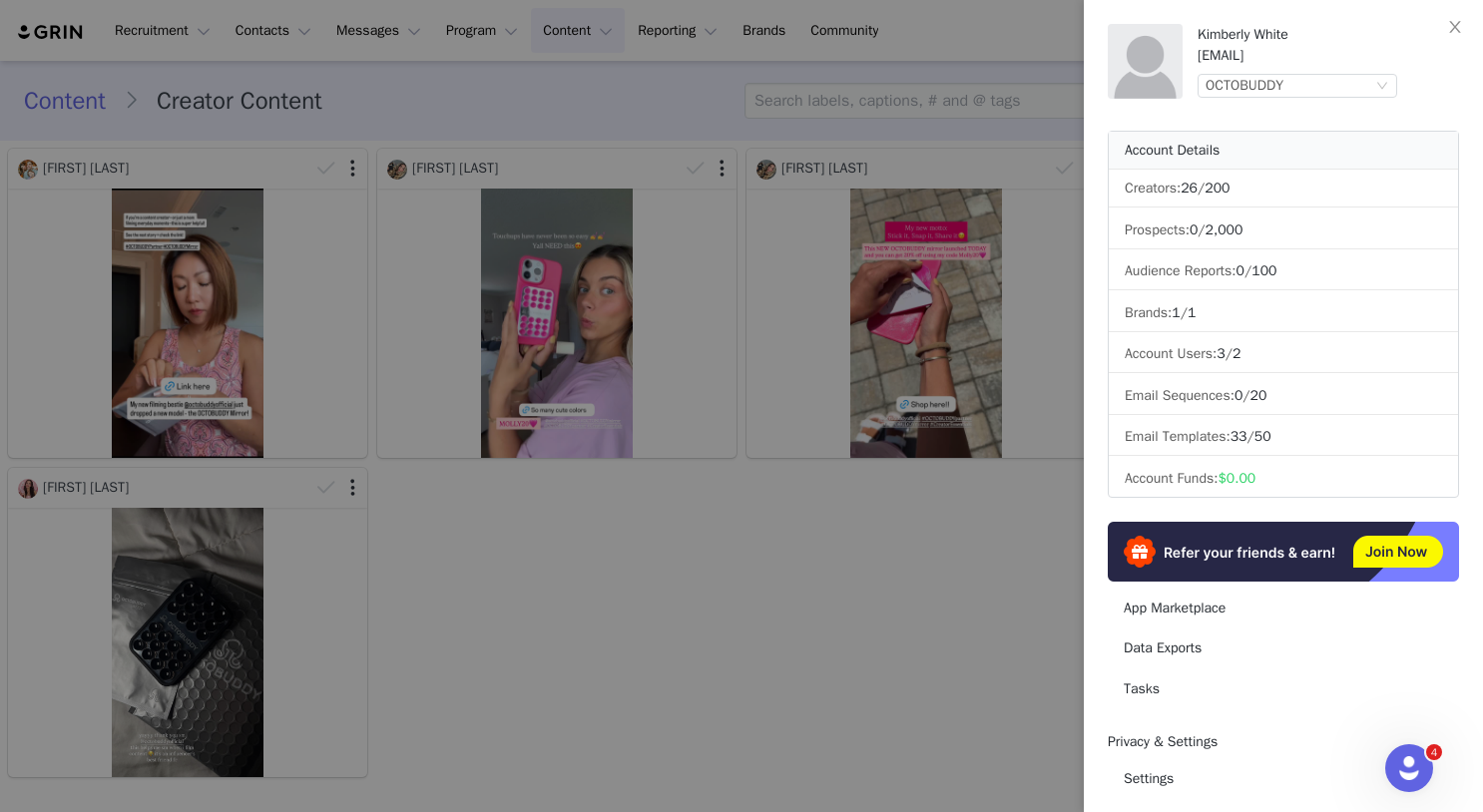 click at bounding box center [742, 406] 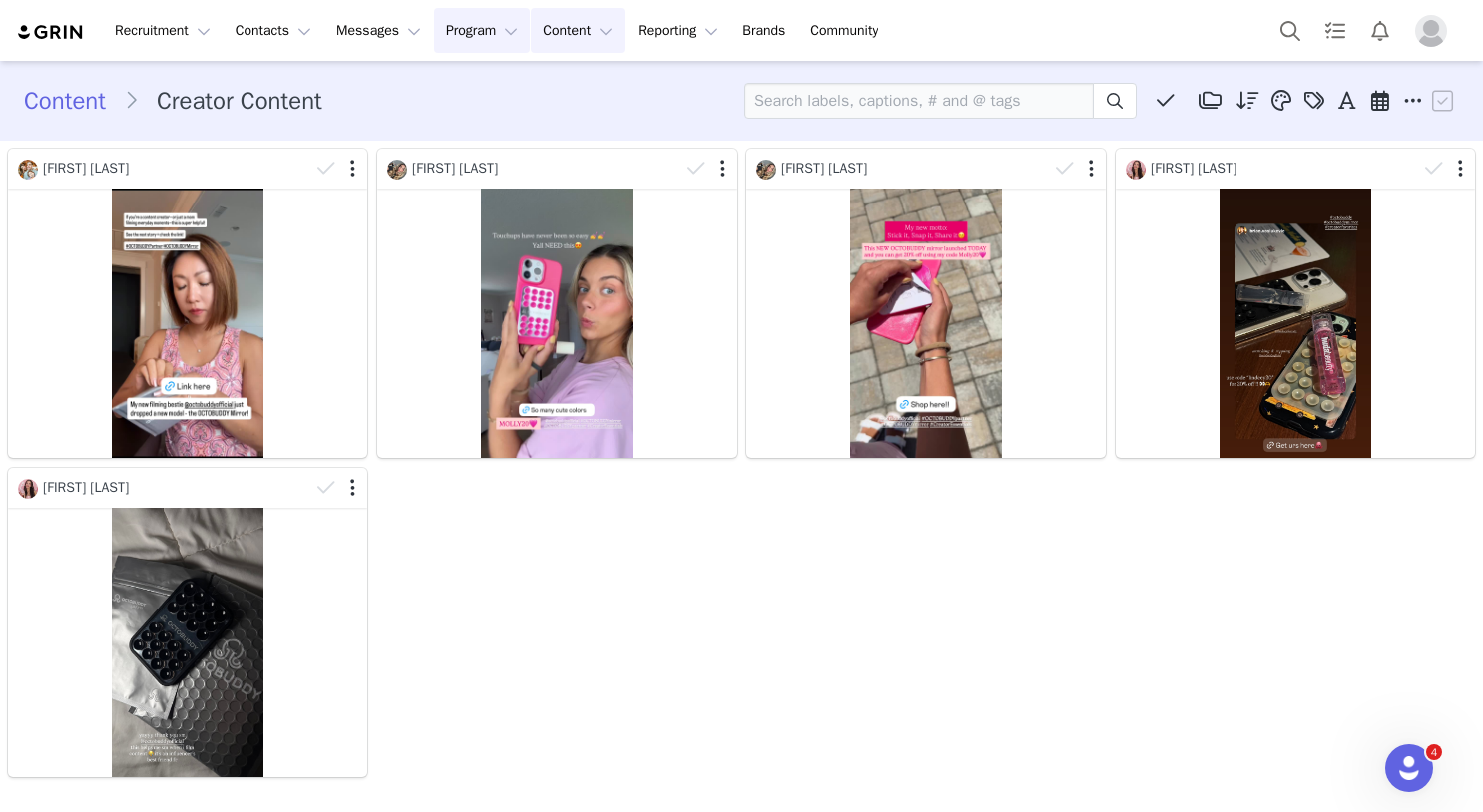 drag, startPoint x: 499, startPoint y: 43, endPoint x: 519, endPoint y: 48, distance: 20.615528 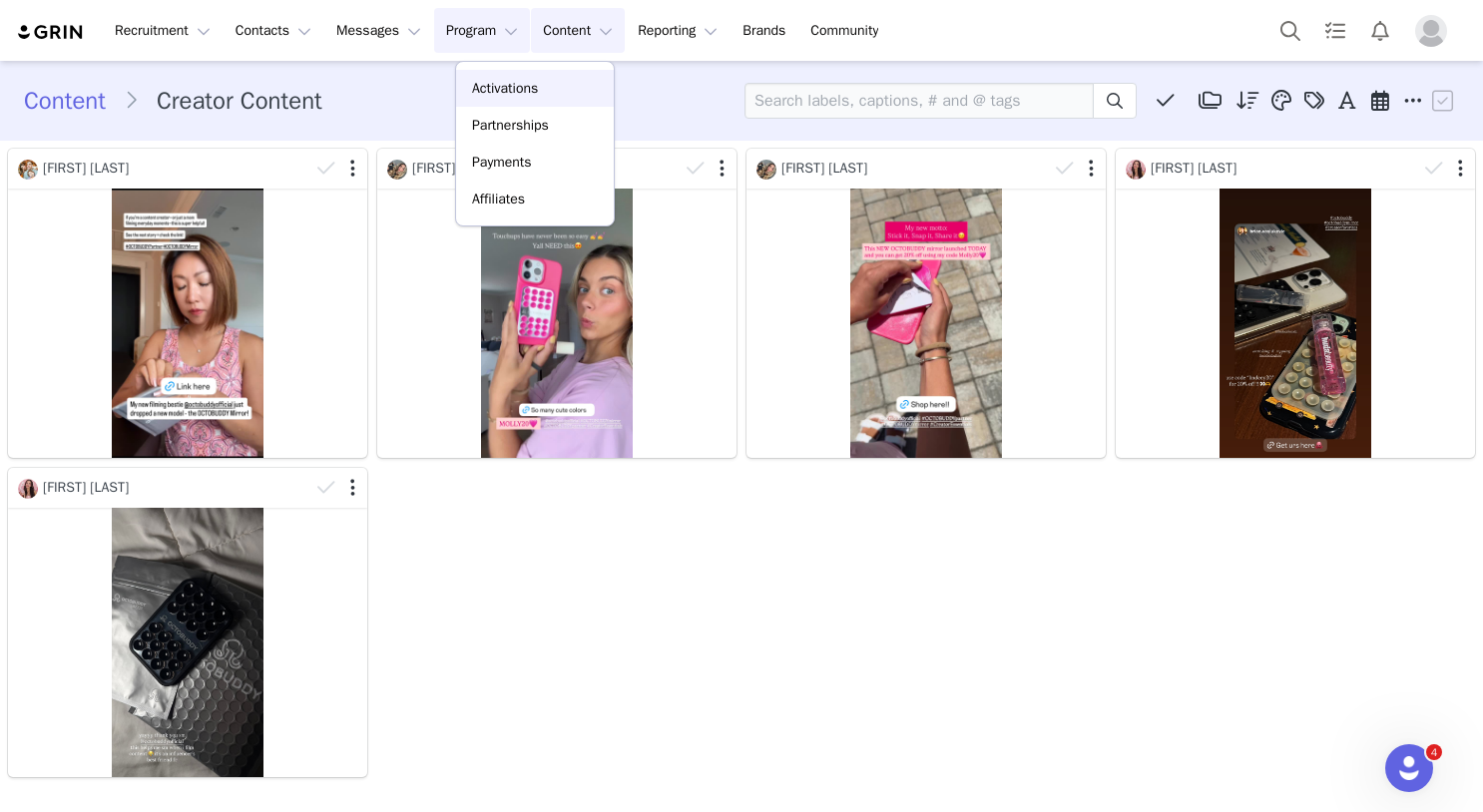 click on "Activations" at bounding box center (505, 88) 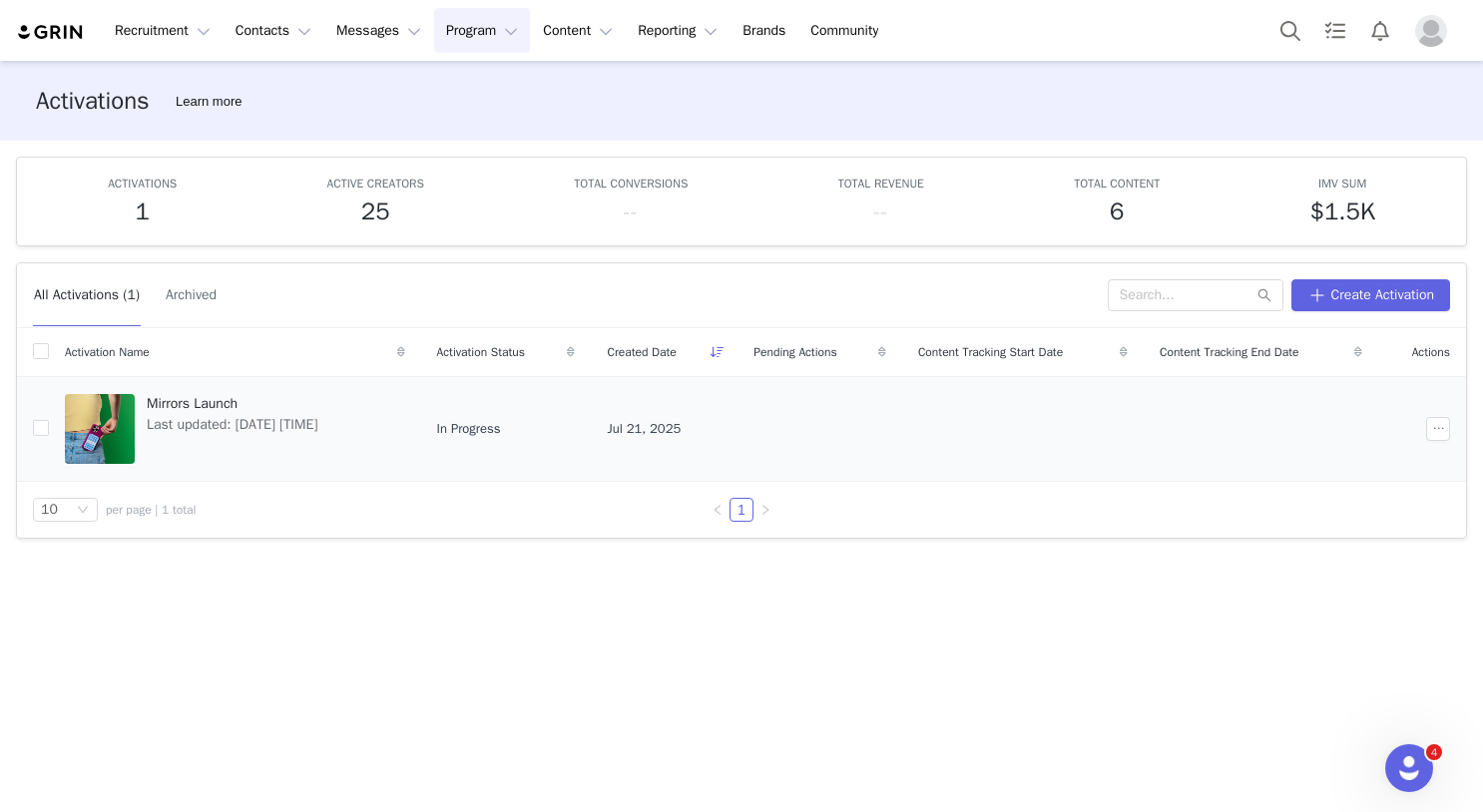 click on "Mirrors Launch" at bounding box center [232, 403] 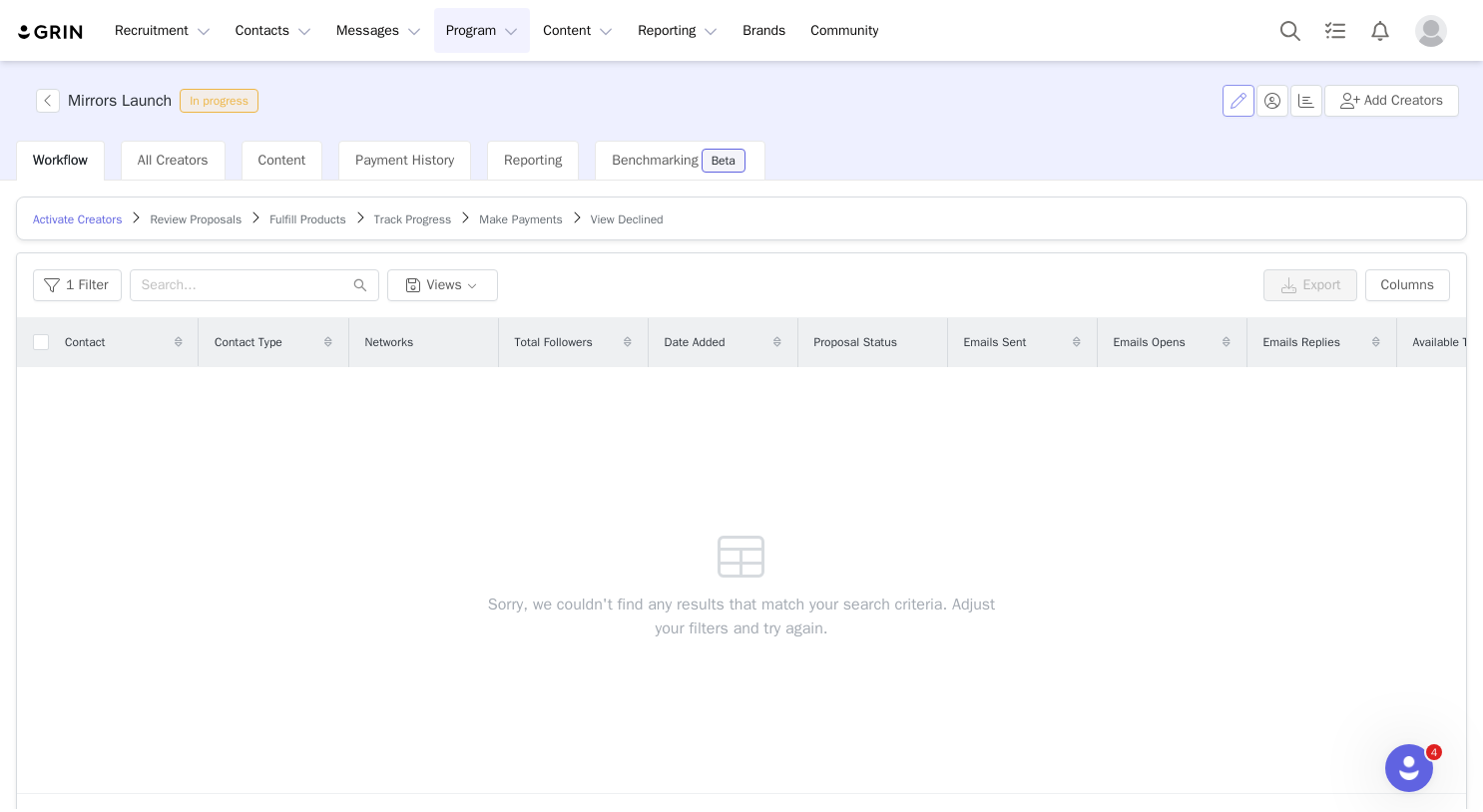 click at bounding box center [1238, 101] 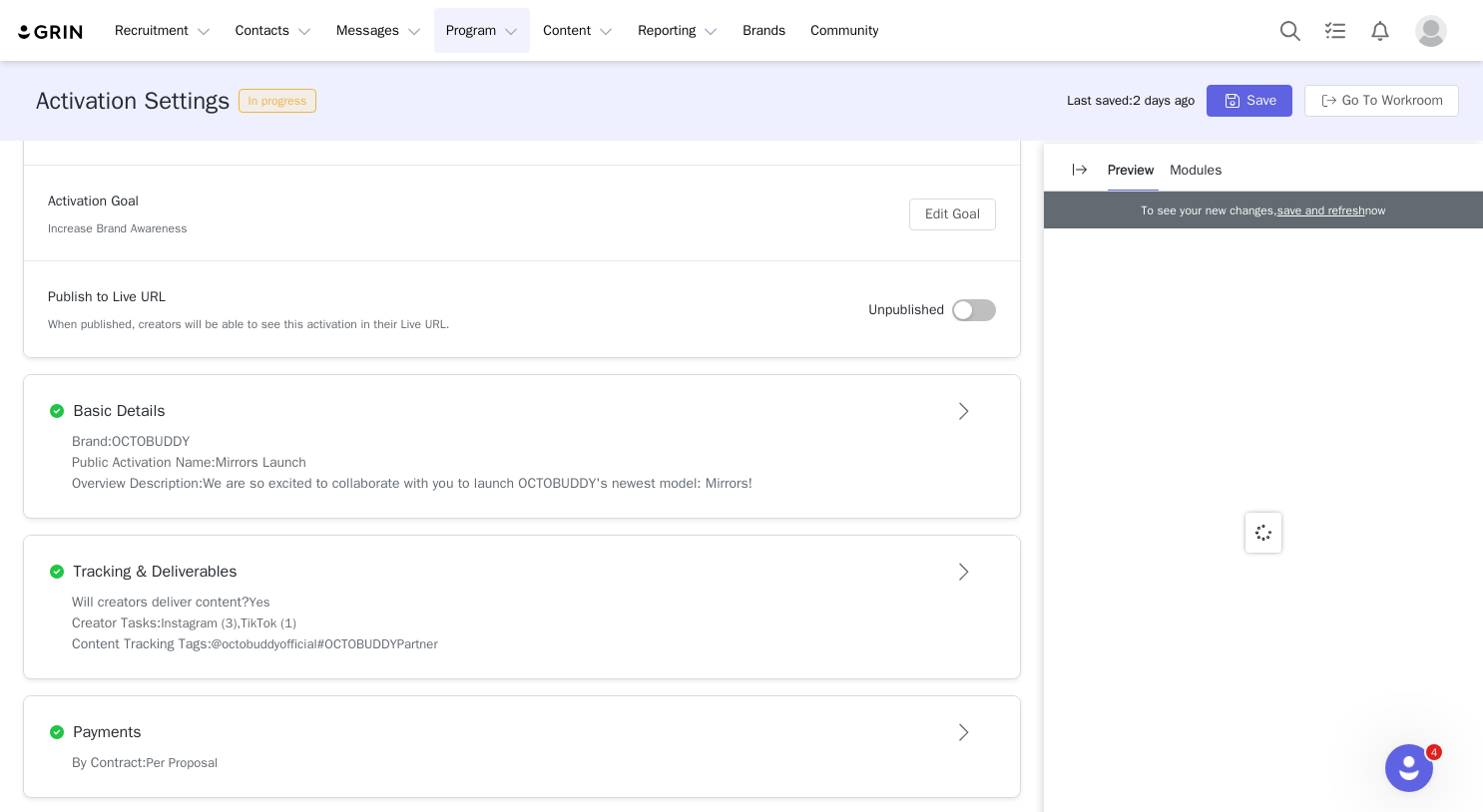 scroll, scrollTop: 261, scrollLeft: 0, axis: vertical 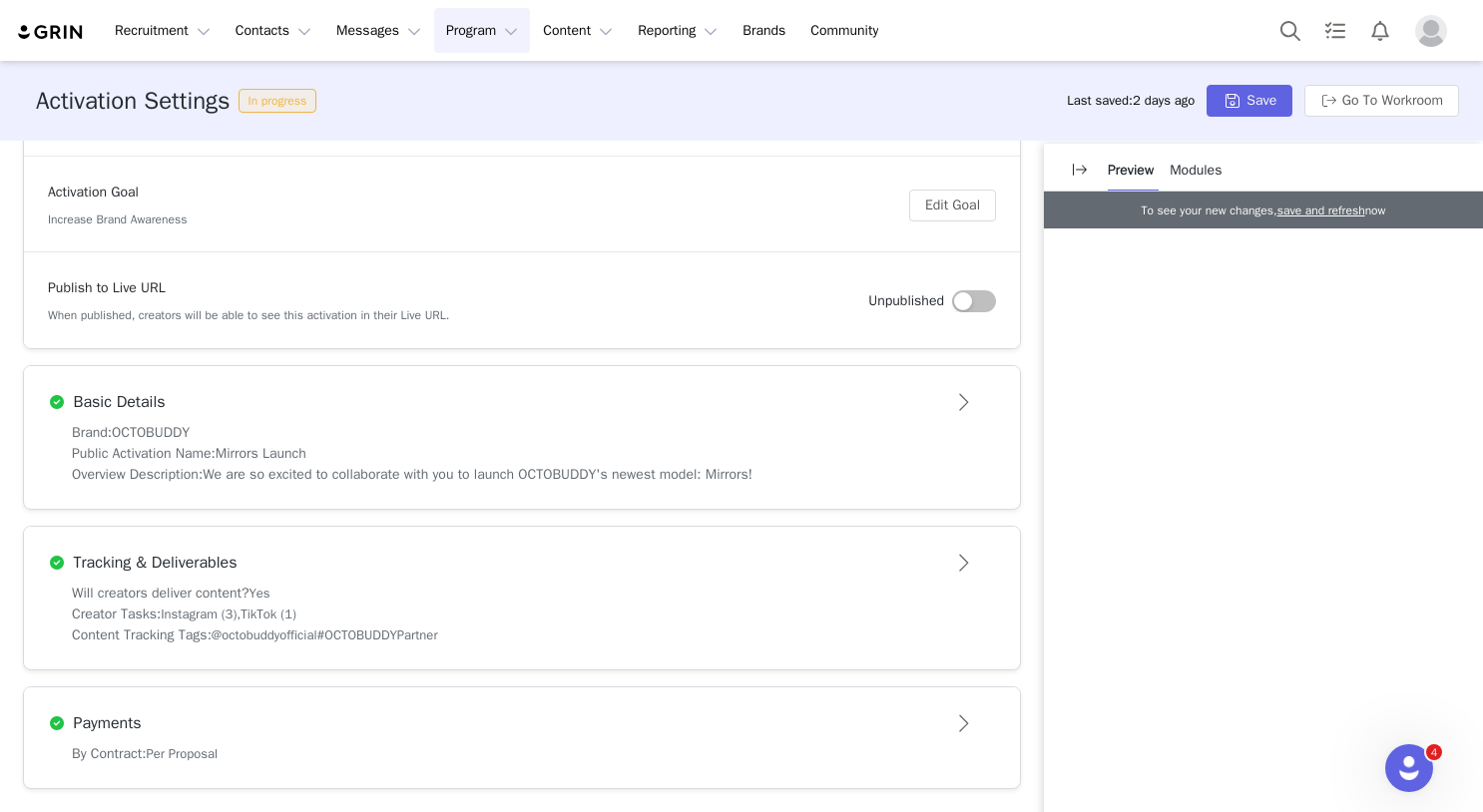drag, startPoint x: 962, startPoint y: 573, endPoint x: 856, endPoint y: 534, distance: 112.94689 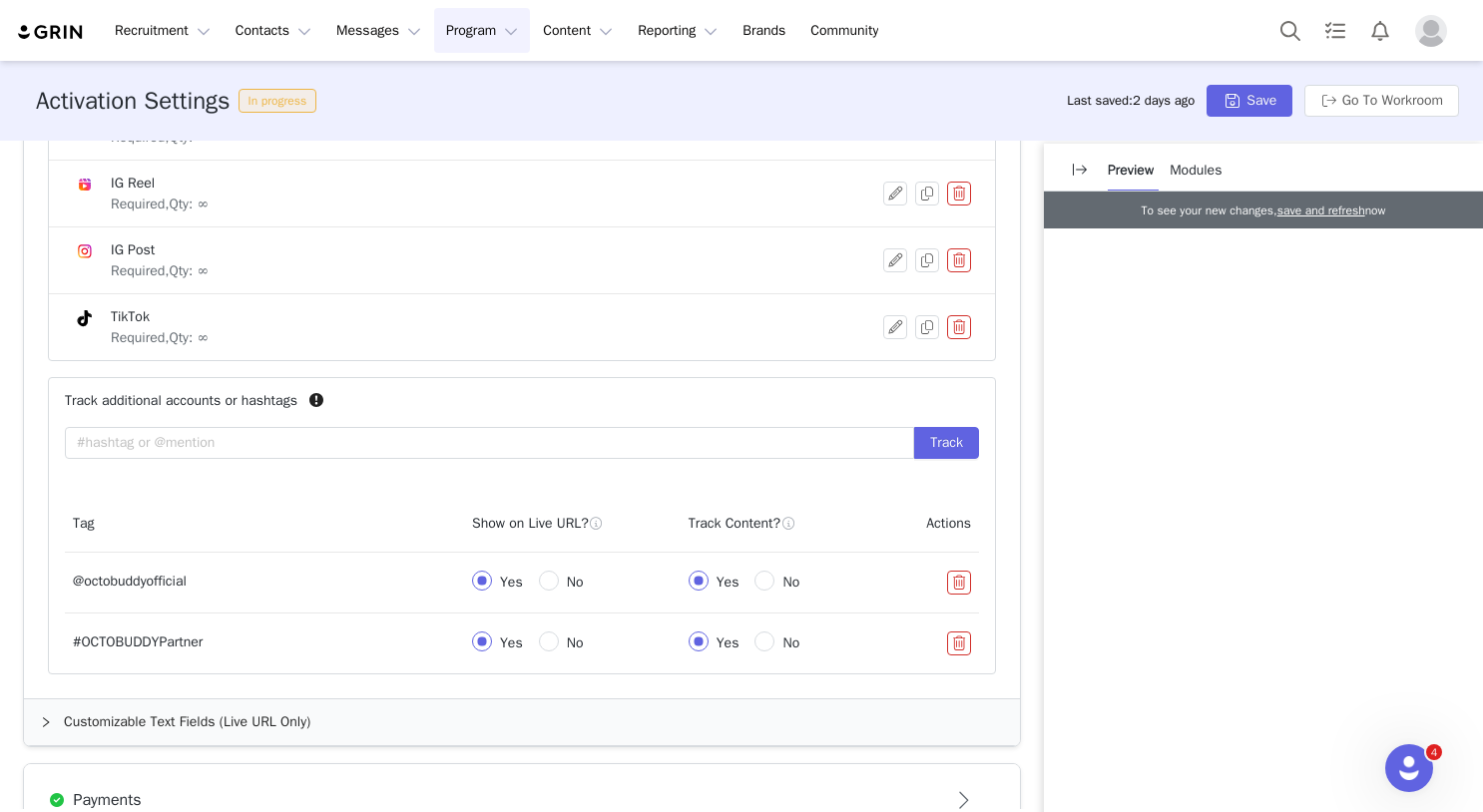 scroll, scrollTop: 1036, scrollLeft: 0, axis: vertical 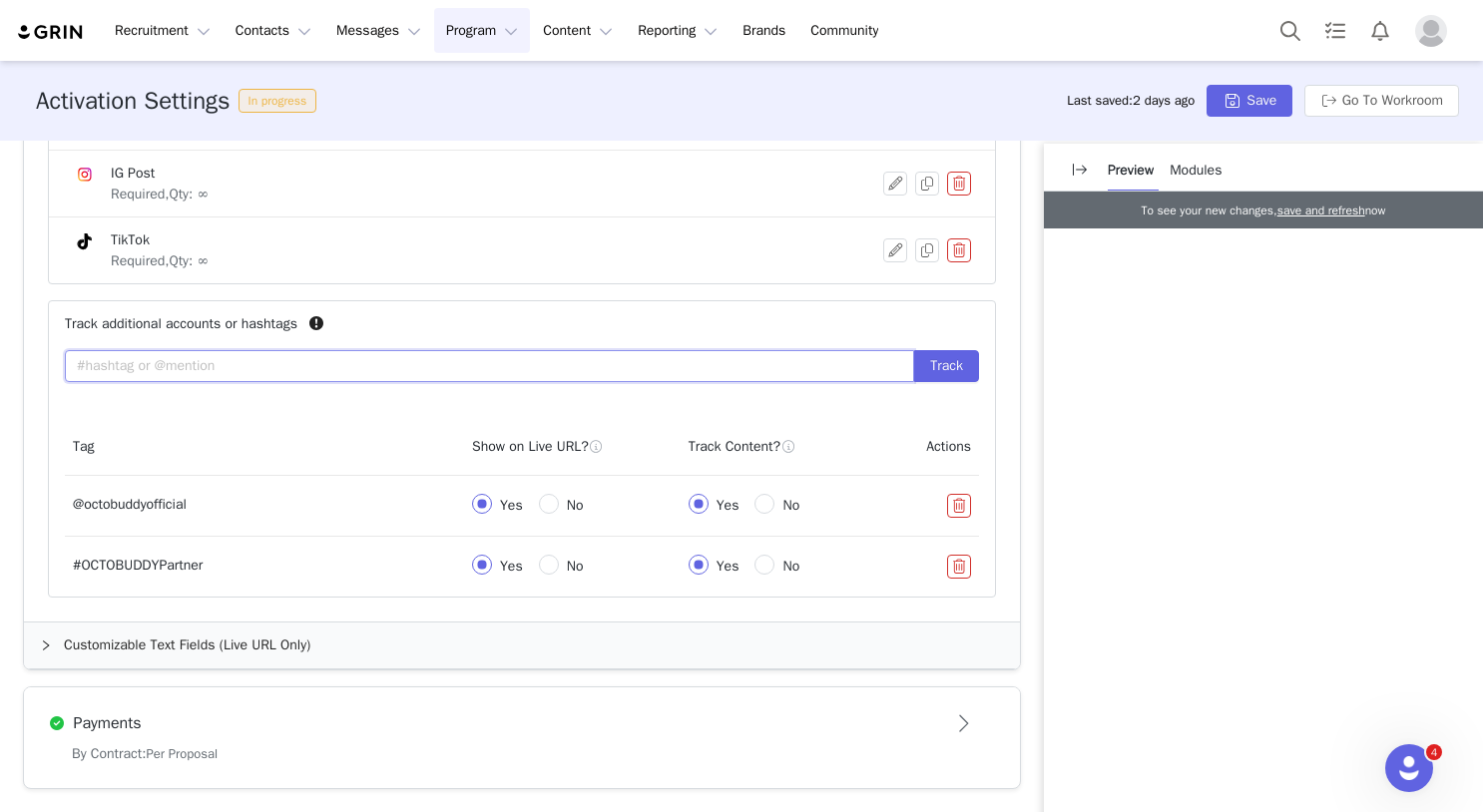 click at bounding box center (489, 366) 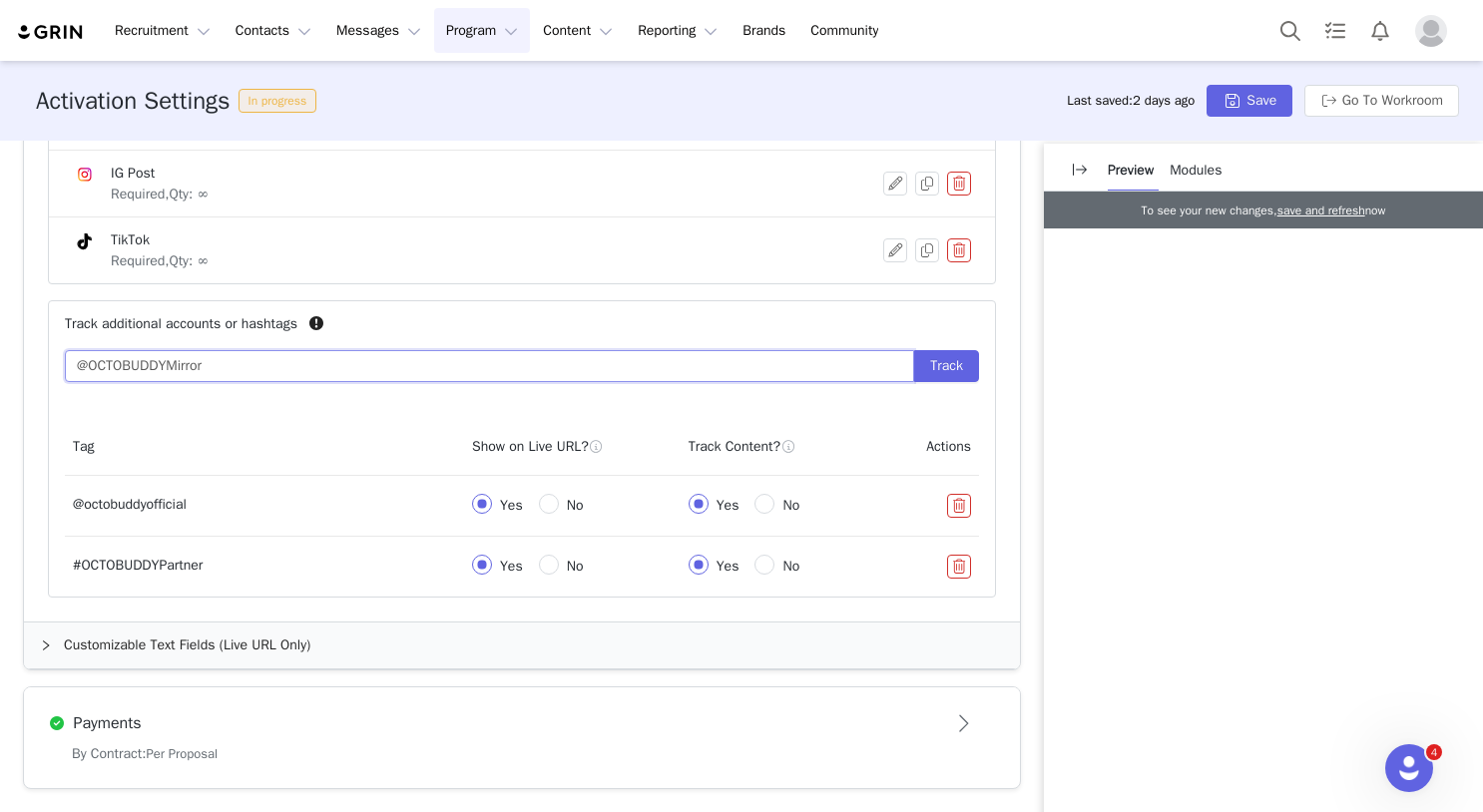 click on "@OCTOBUDDYMirror" at bounding box center (489, 366) 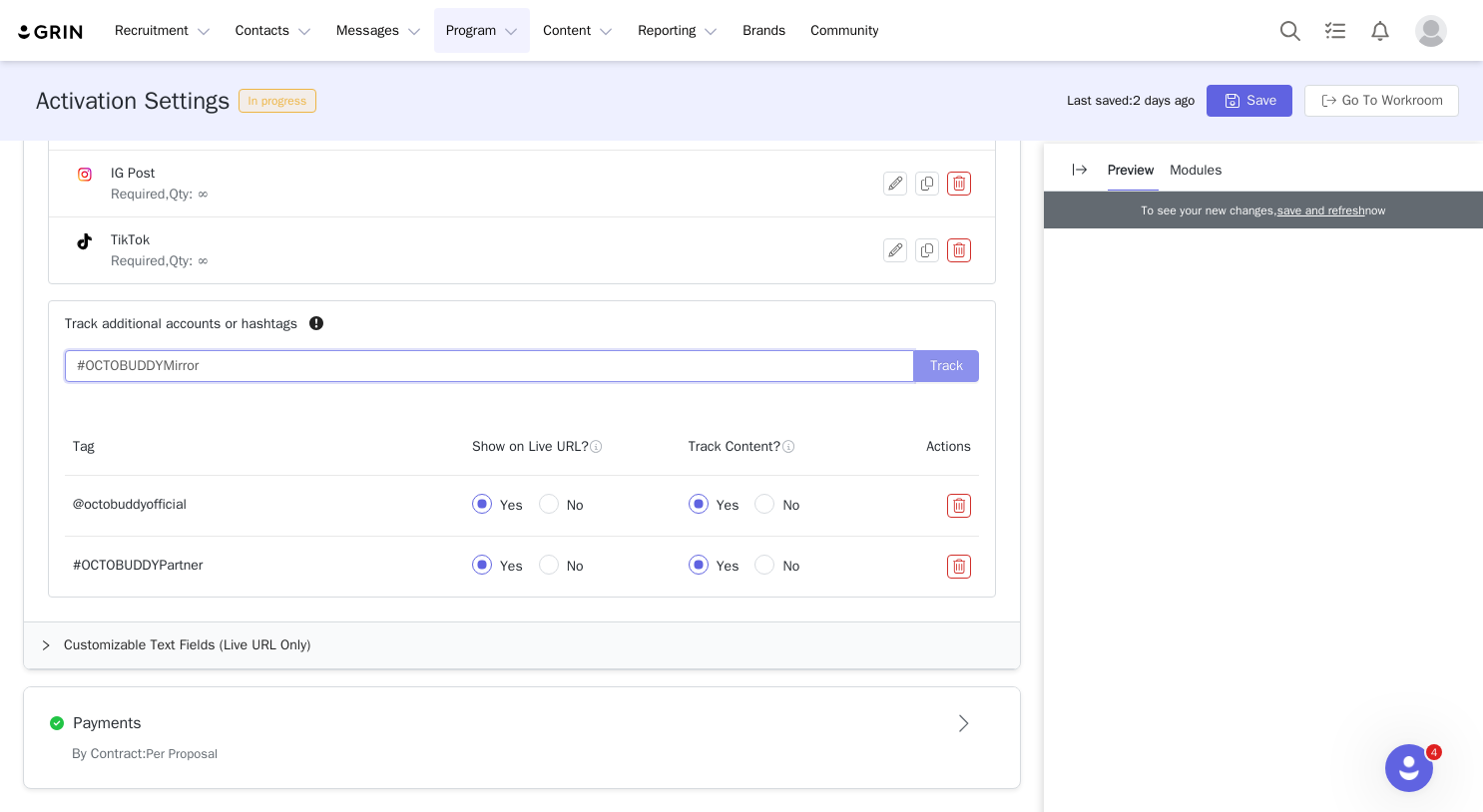 type on "#OCTOBUDDYMirror" 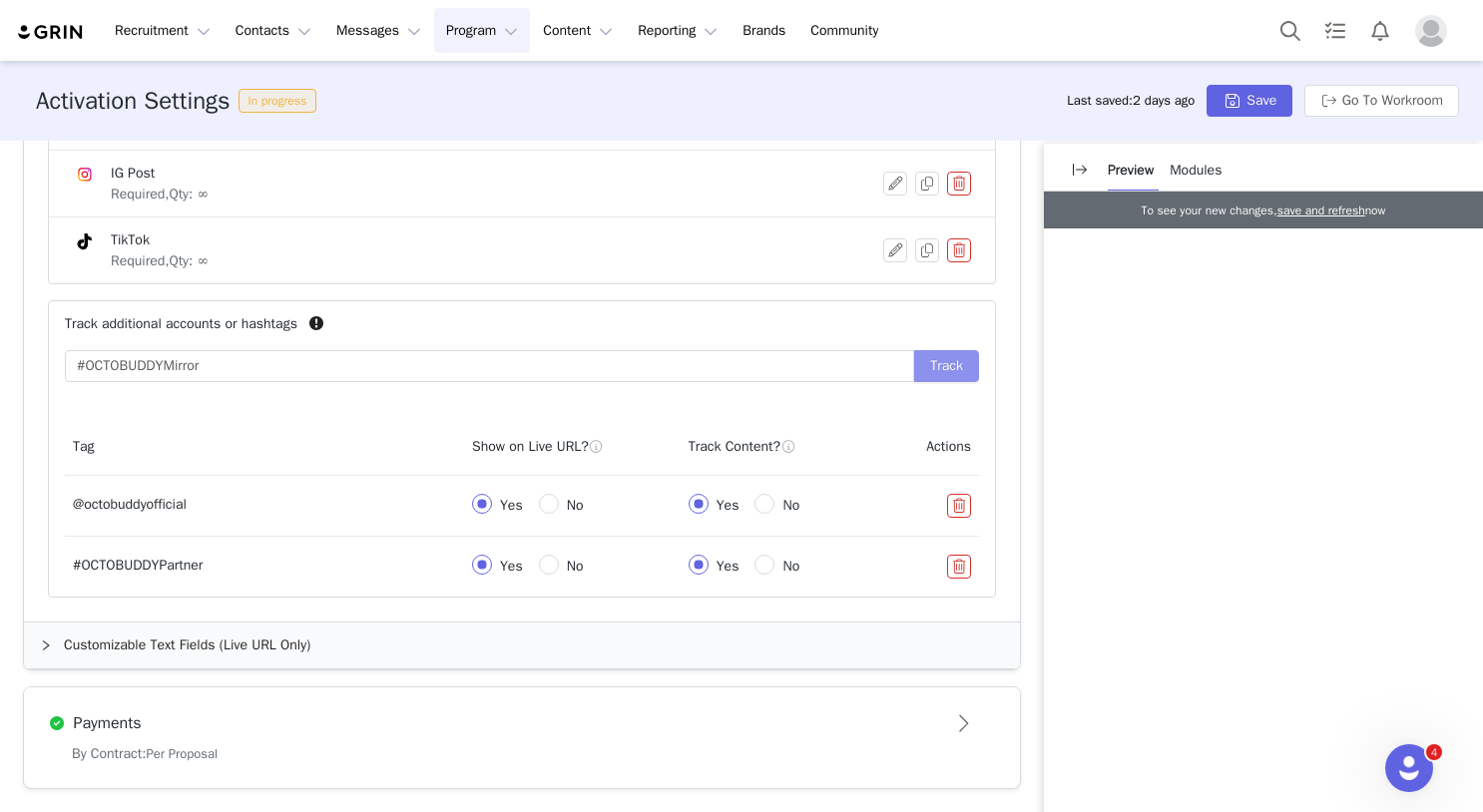 click on "Track" at bounding box center [946, 366] 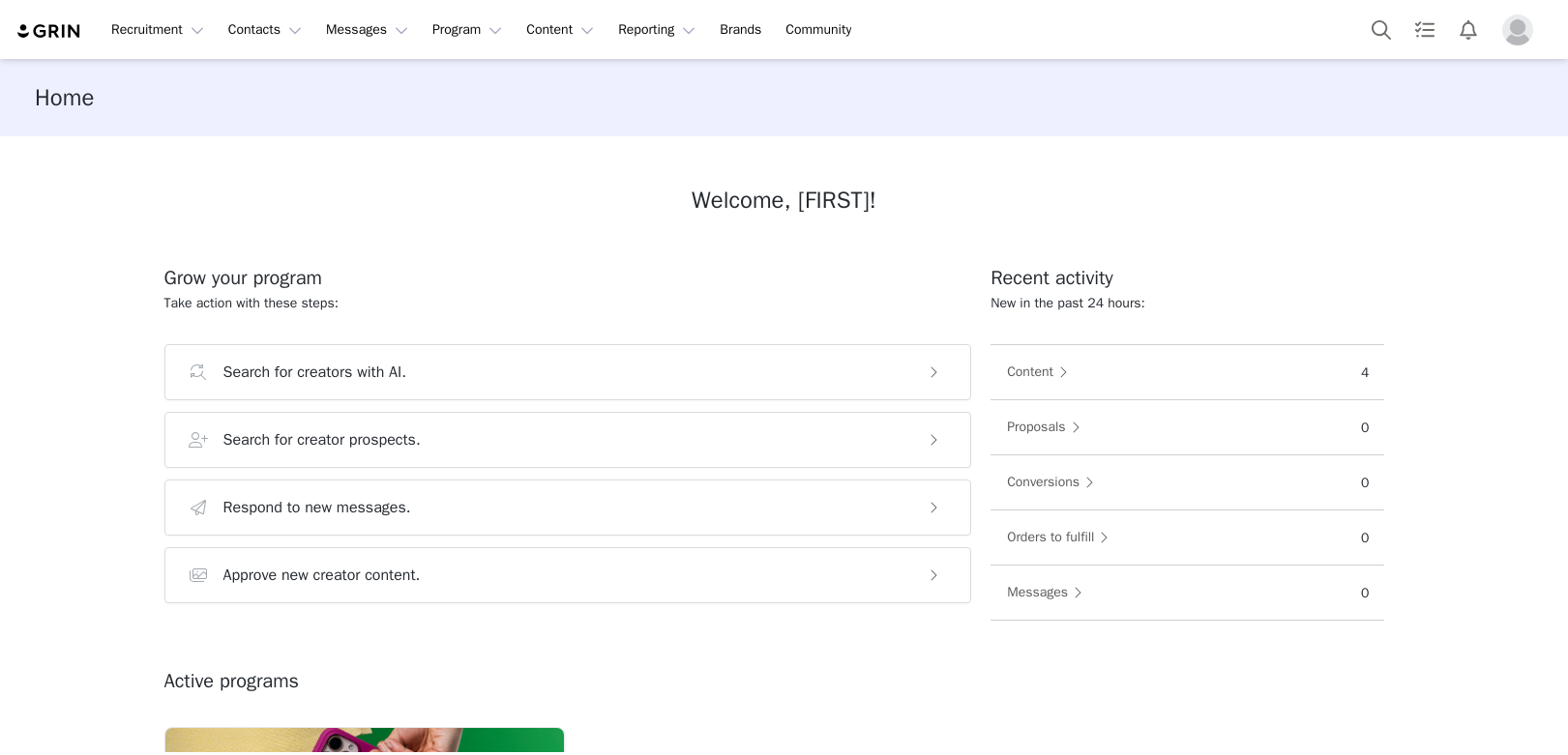 scroll, scrollTop: 0, scrollLeft: 0, axis: both 